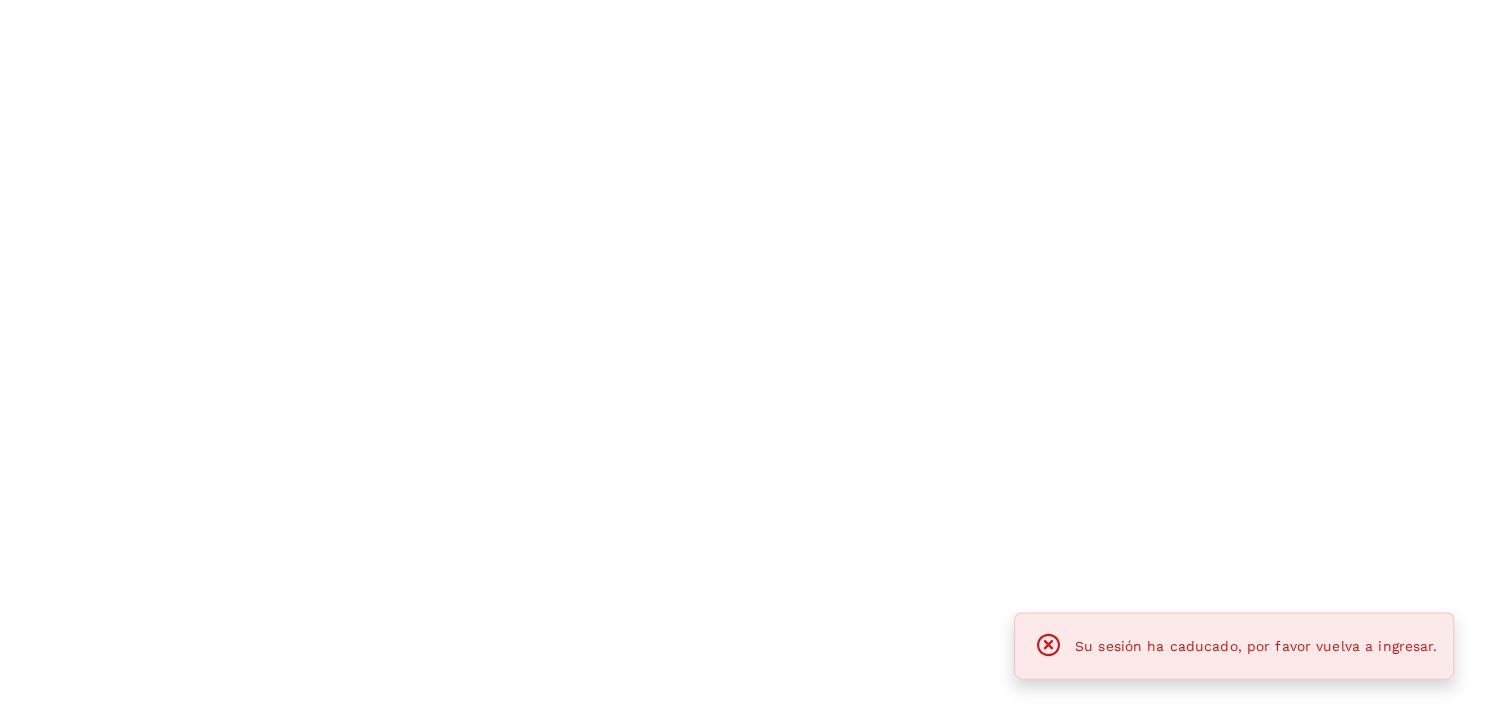 scroll, scrollTop: 0, scrollLeft: 0, axis: both 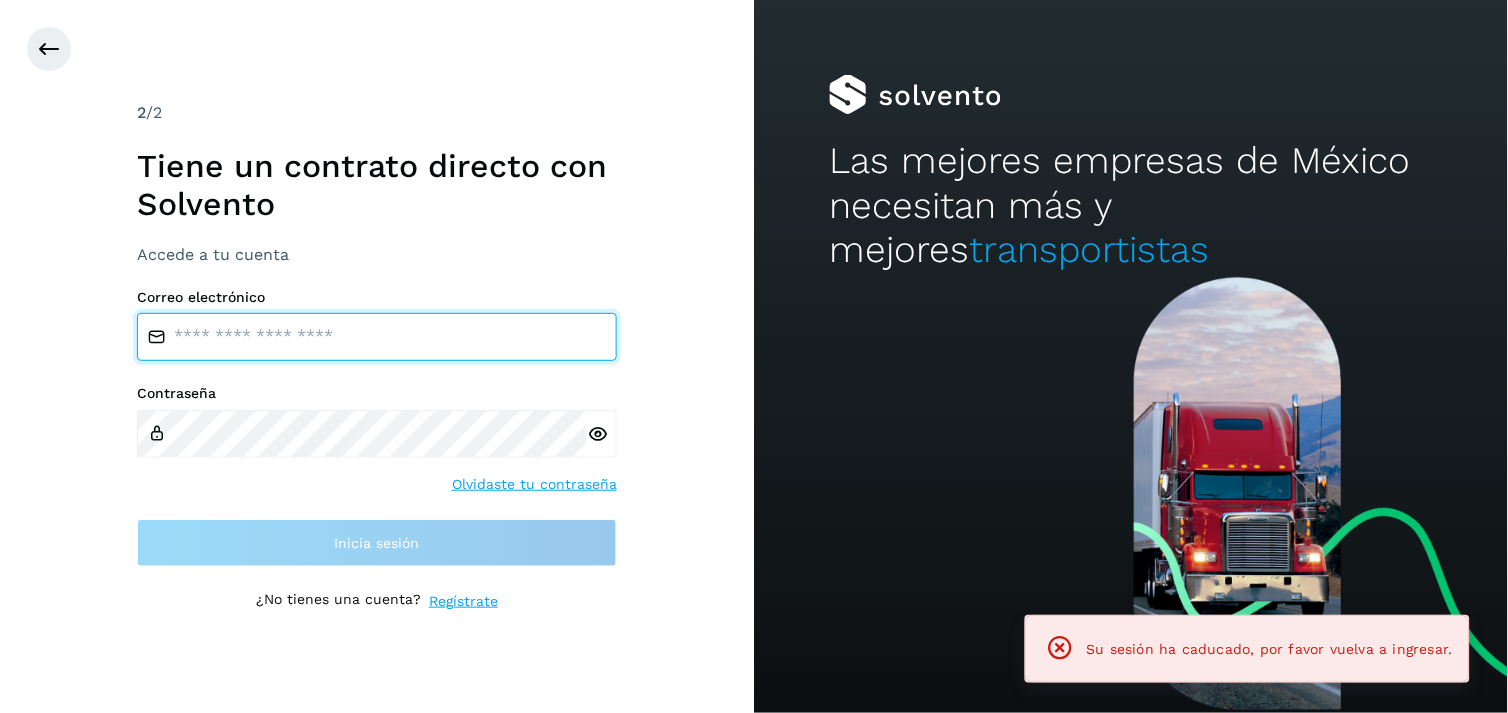 type on "**********" 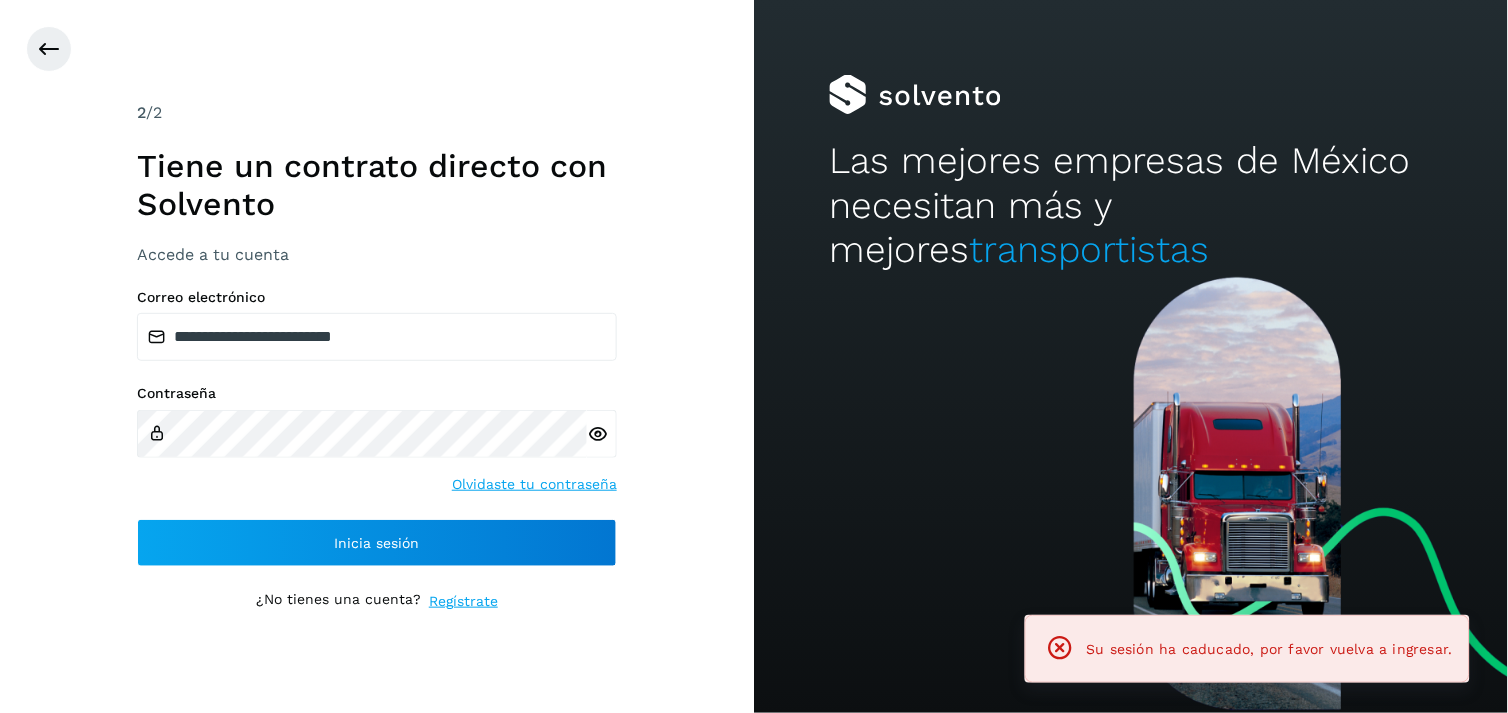 click on "**********" at bounding box center [377, 428] 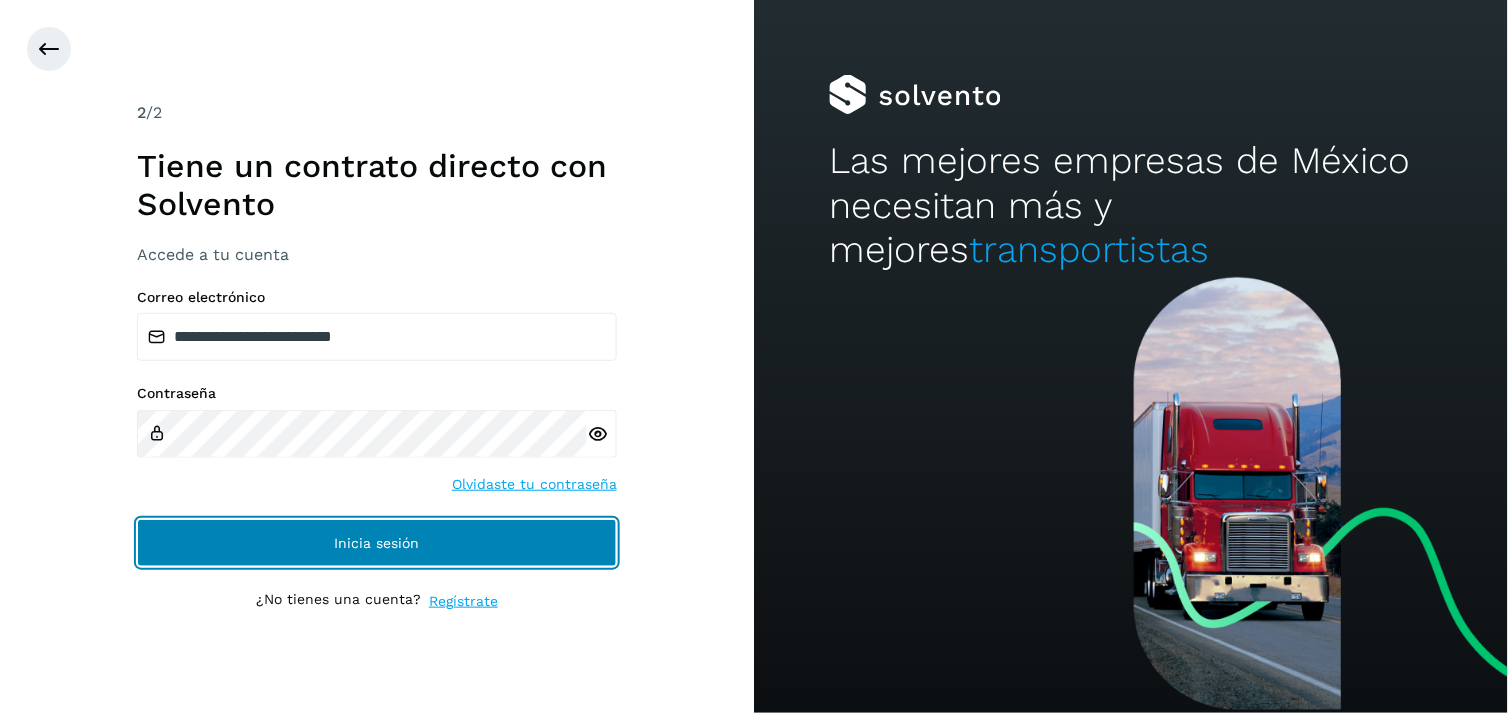 click on "Inicia sesión" at bounding box center (377, 543) 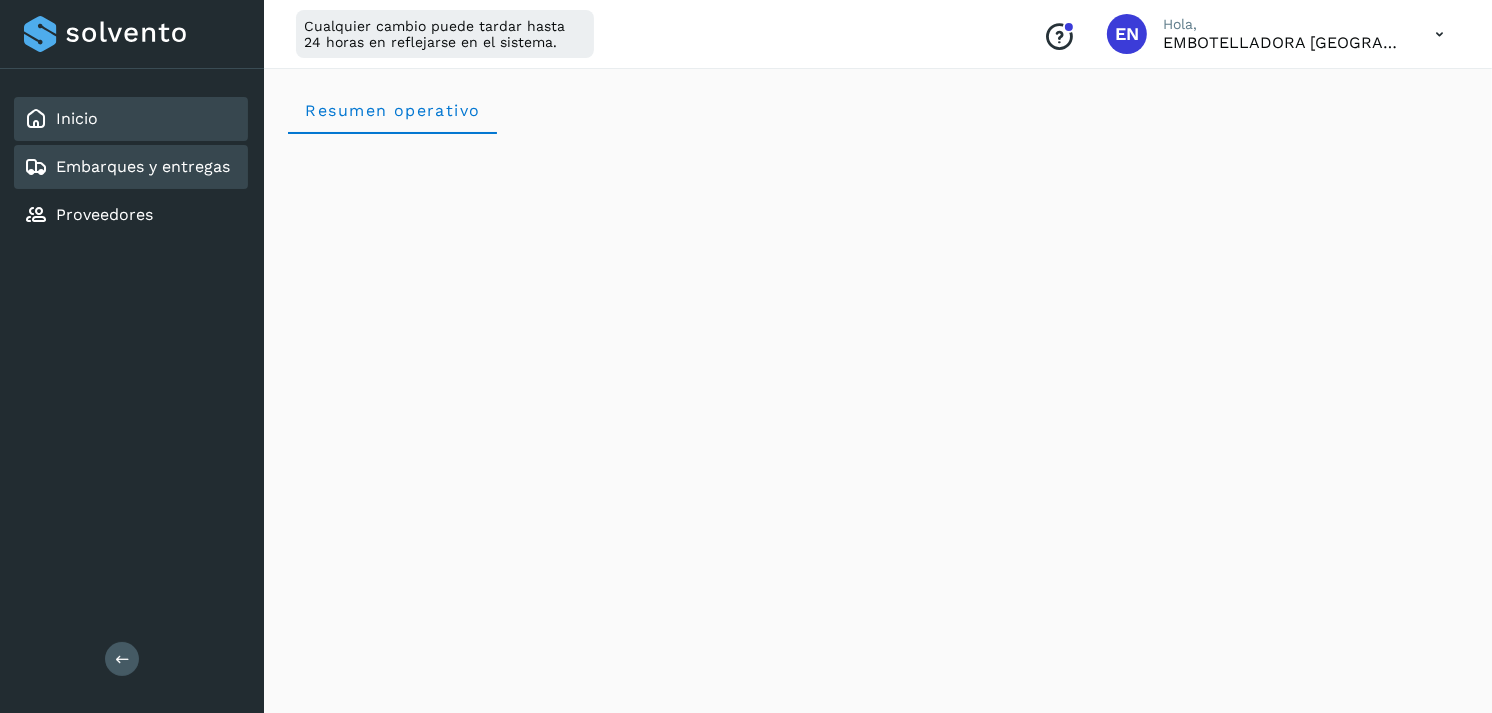 click on "Embarques y entregas" 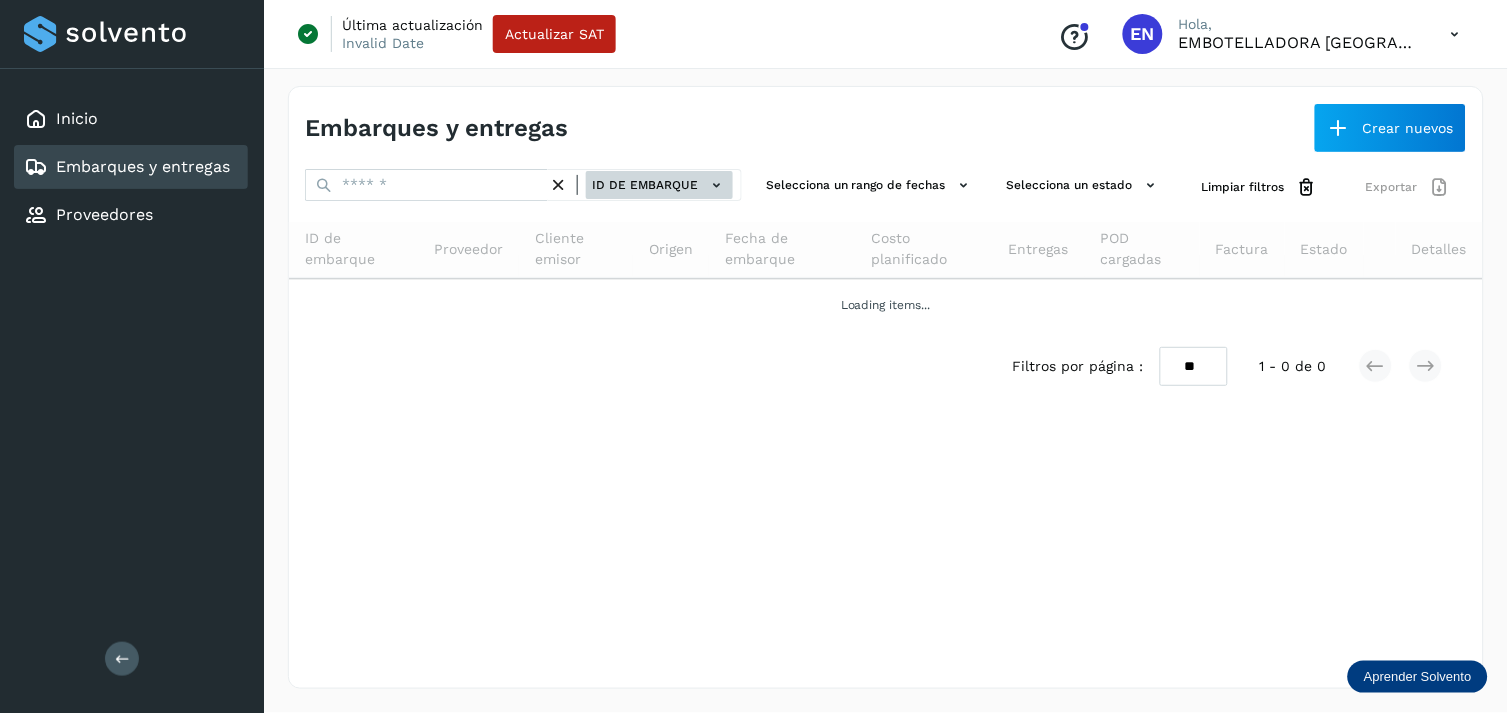 click on "ID de embarque" at bounding box center [659, 185] 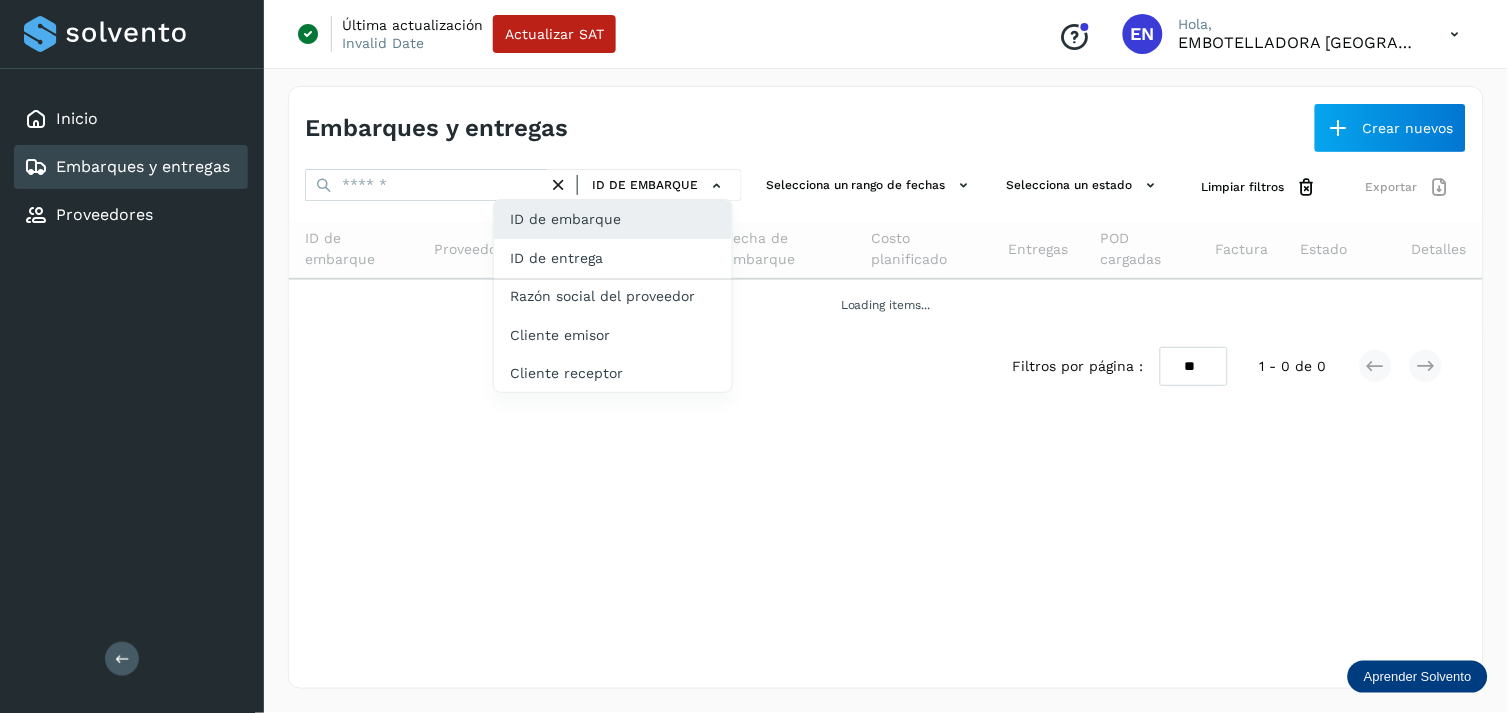 click at bounding box center (754, 356) 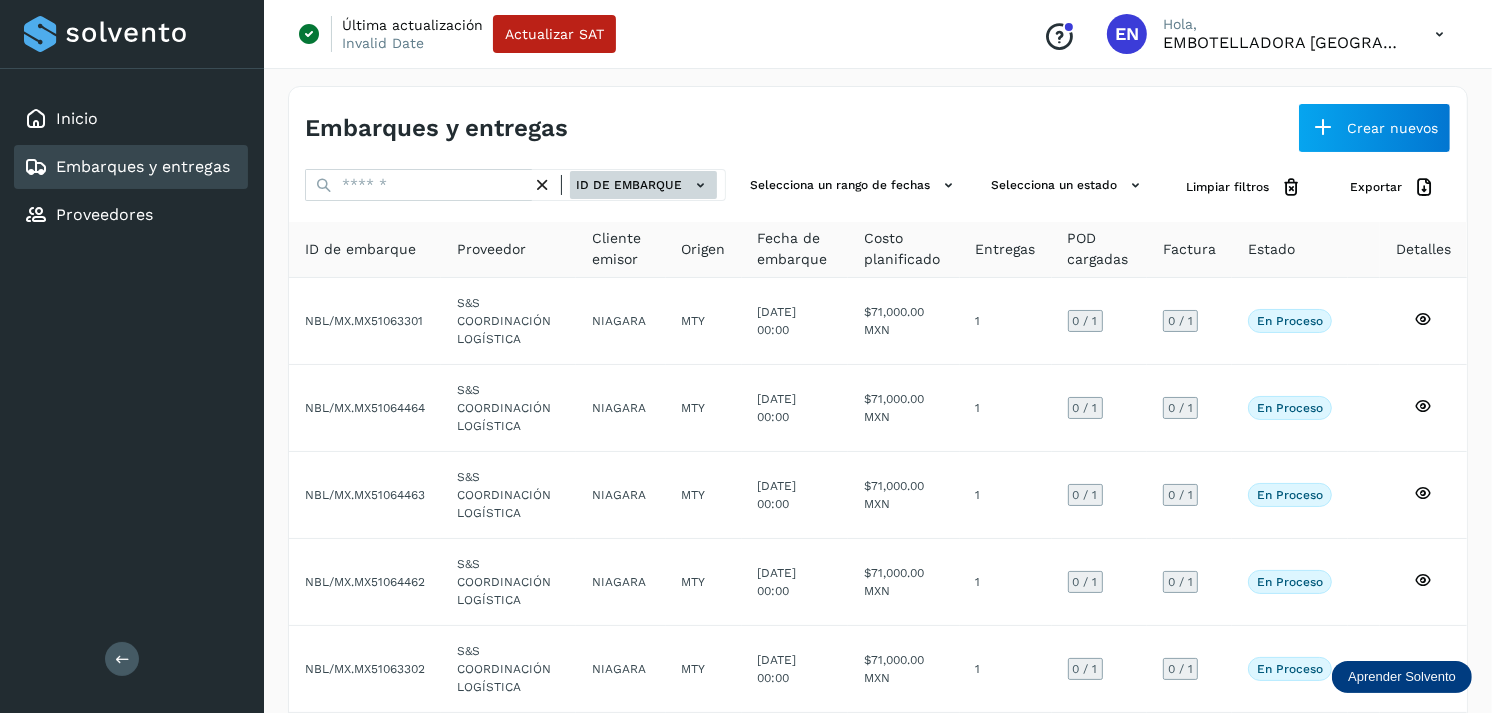 click on "ID de embarque" 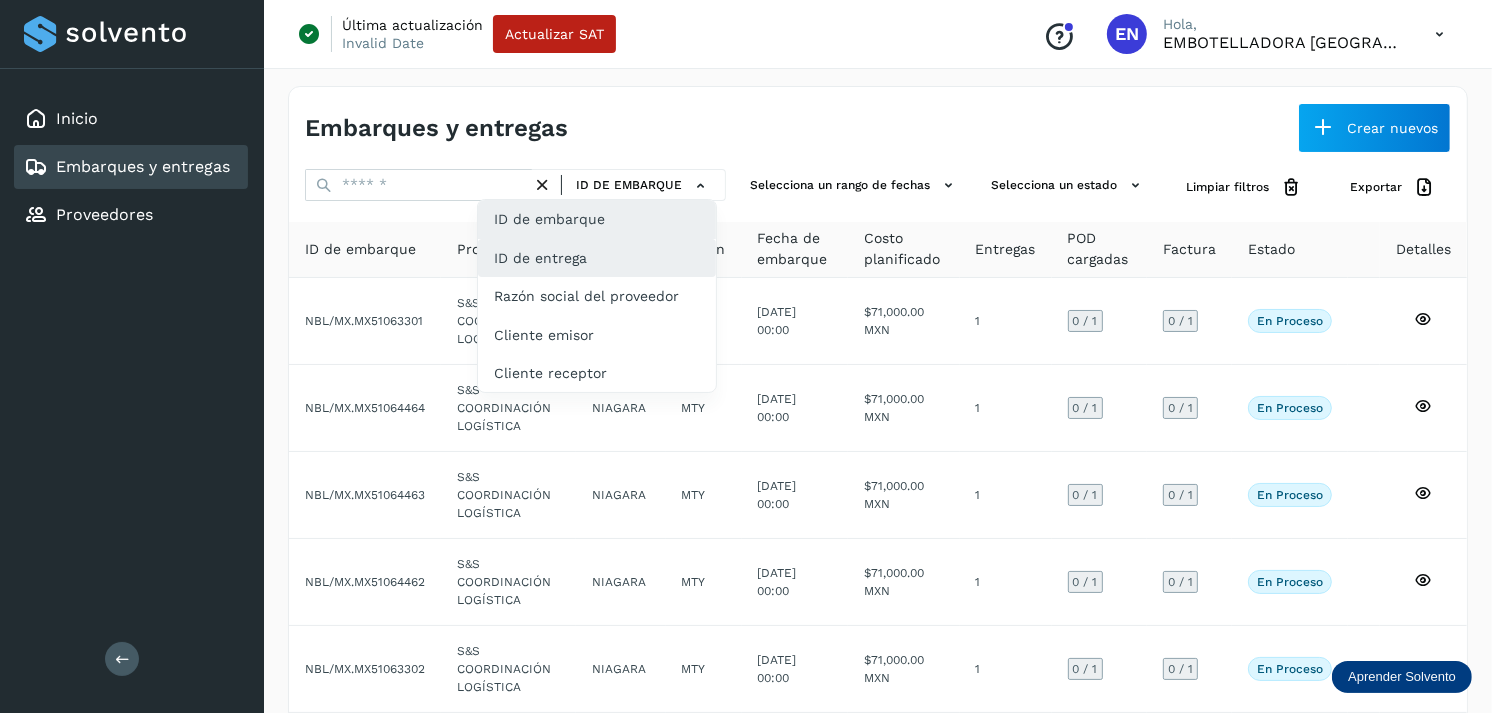 click on "ID de entrega" 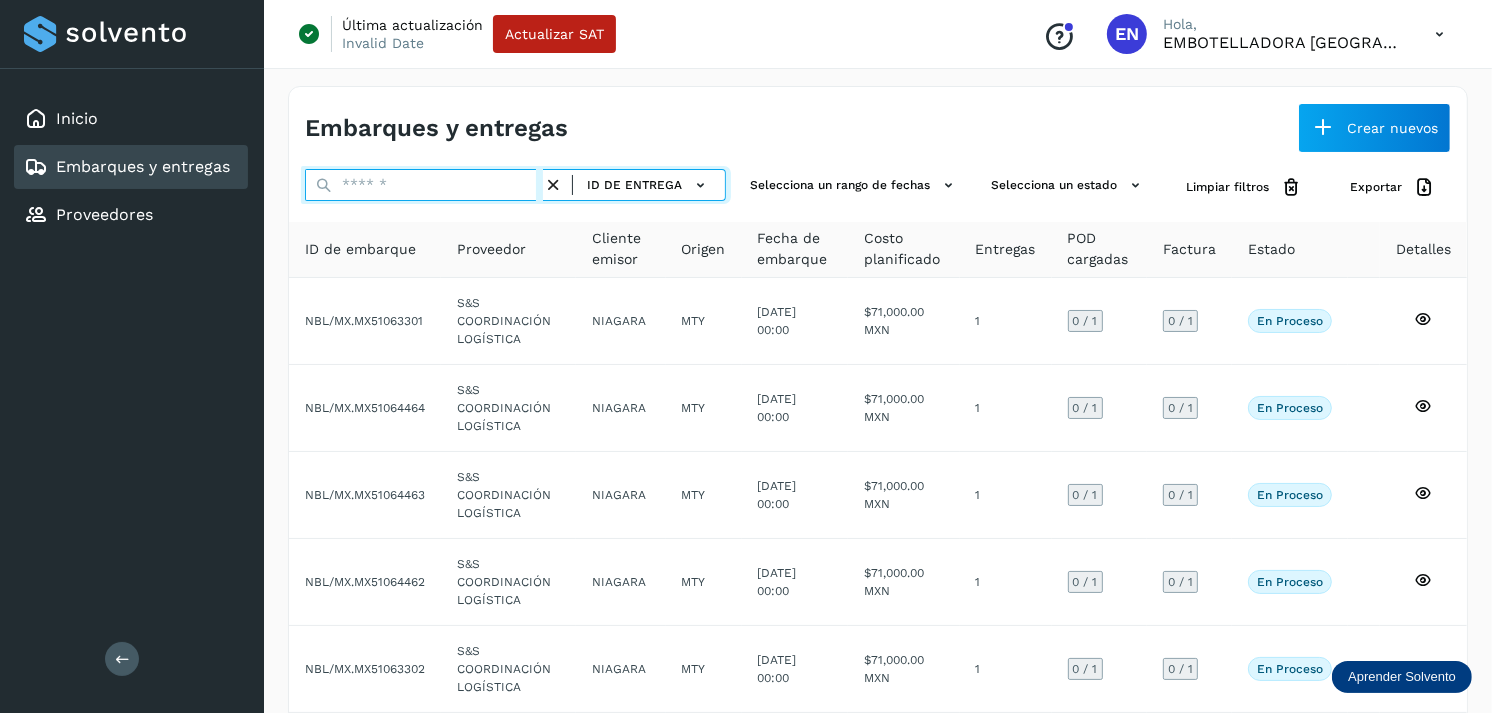 drag, startPoint x: 443, startPoint y: 174, endPoint x: 408, endPoint y: 180, distance: 35.510563 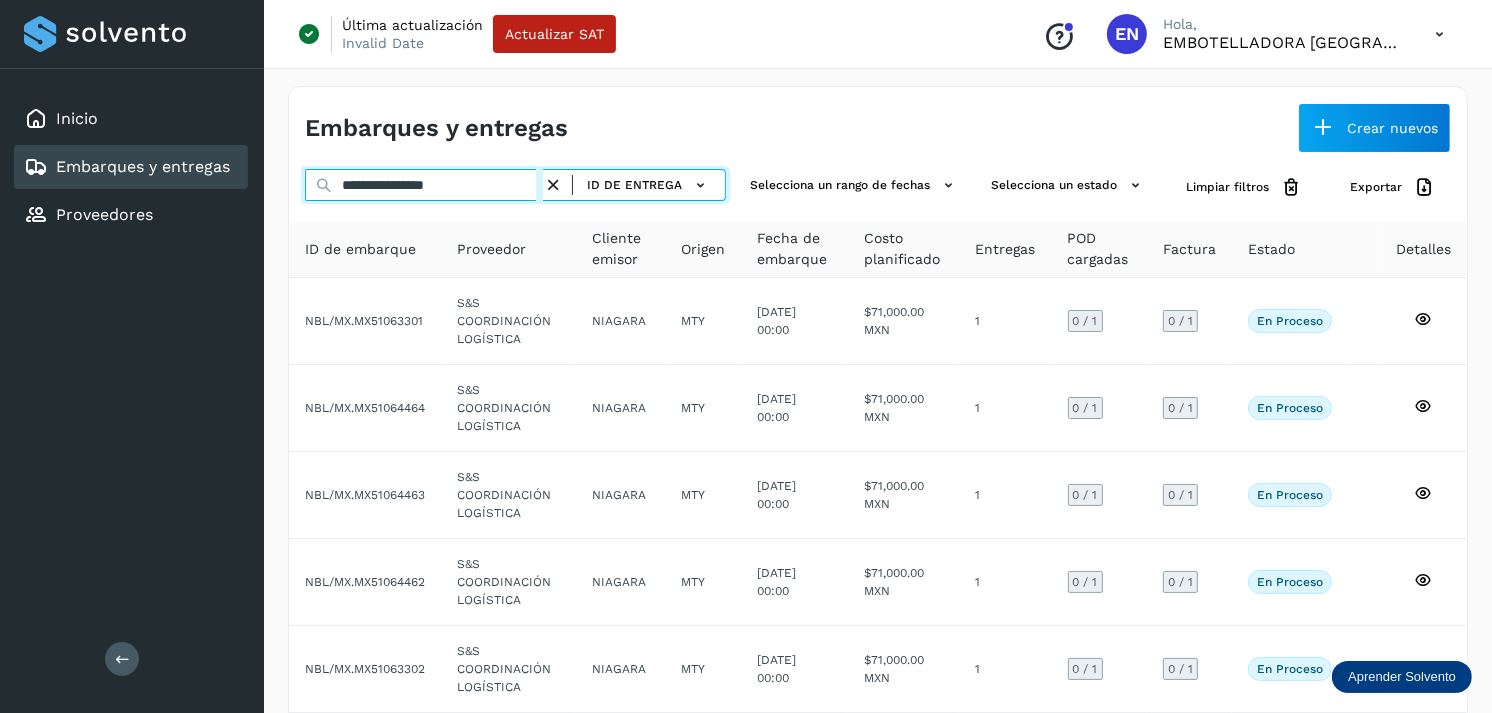 type on "**********" 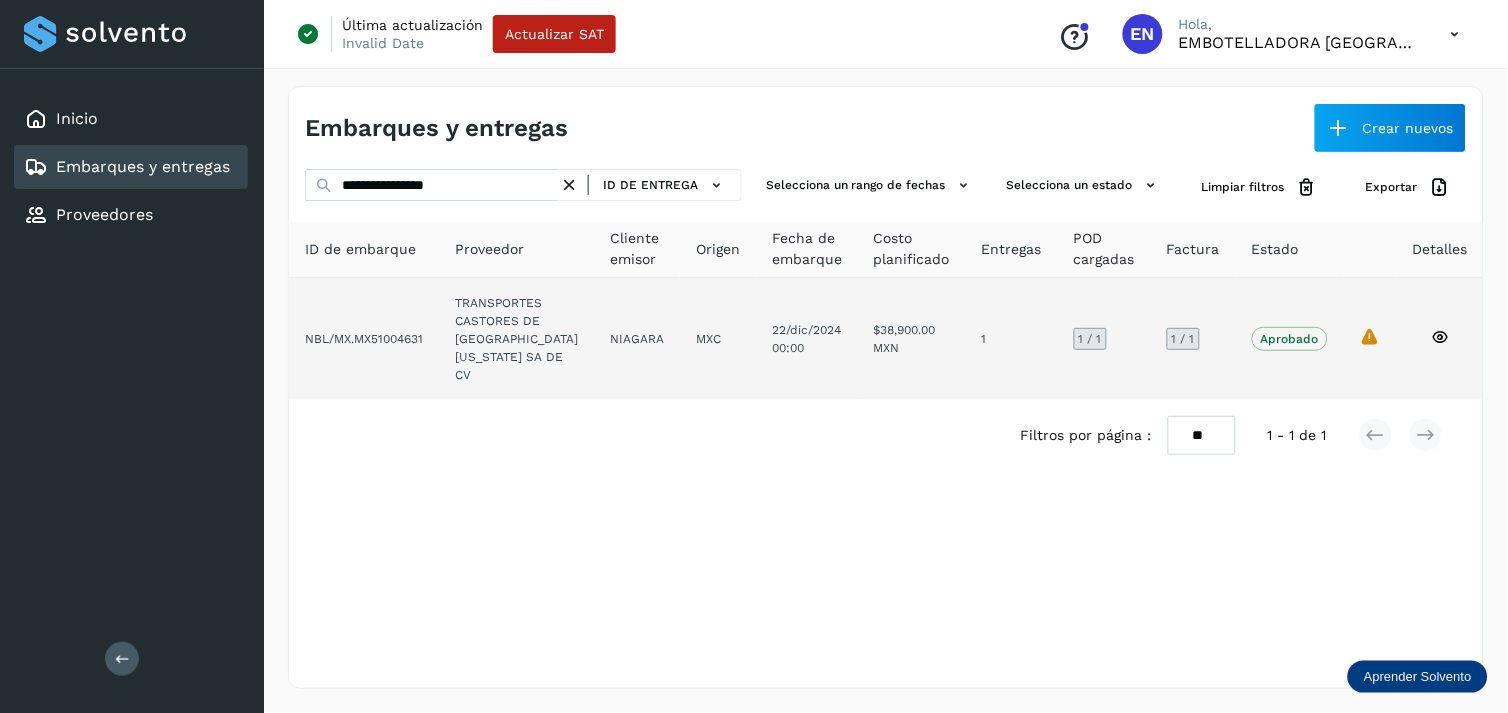 click on "$38,900.00 MXN" 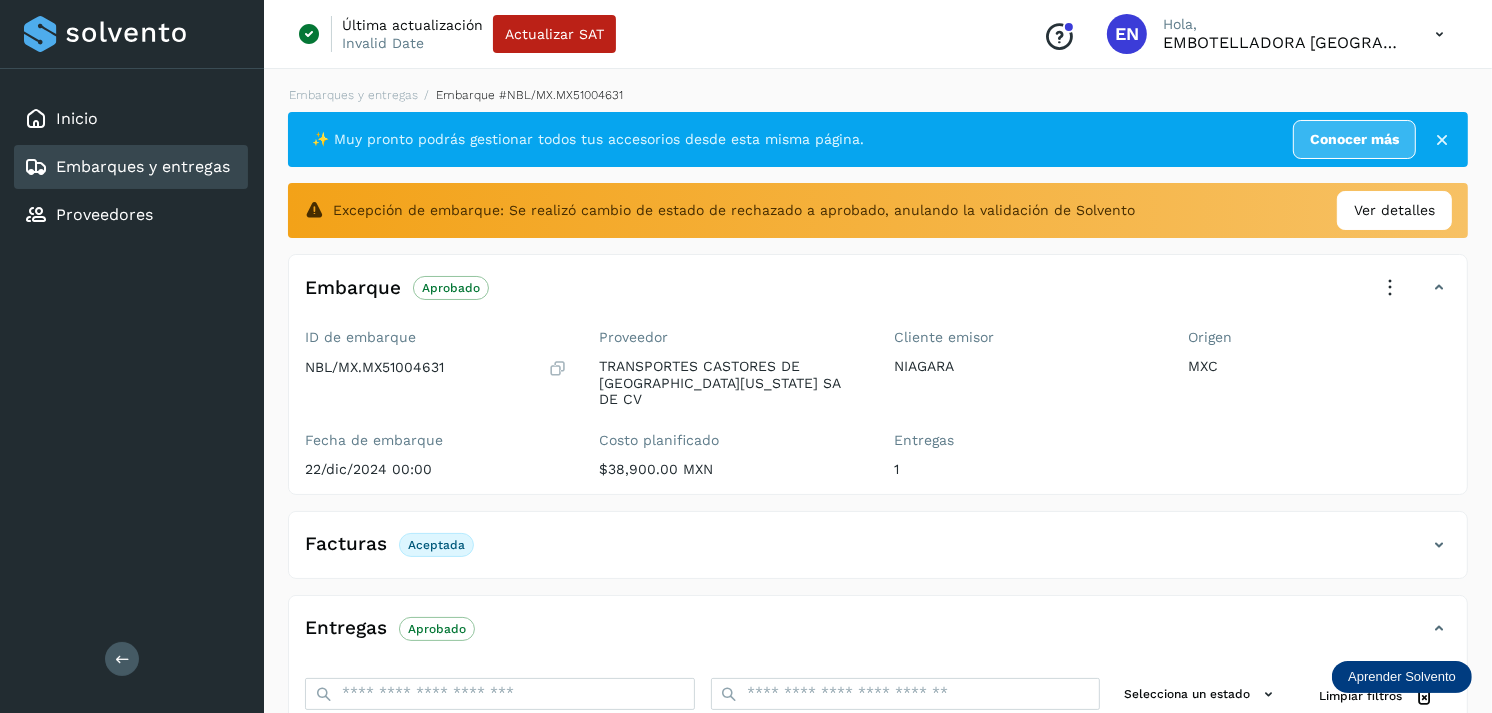 scroll, scrollTop: 257, scrollLeft: 0, axis: vertical 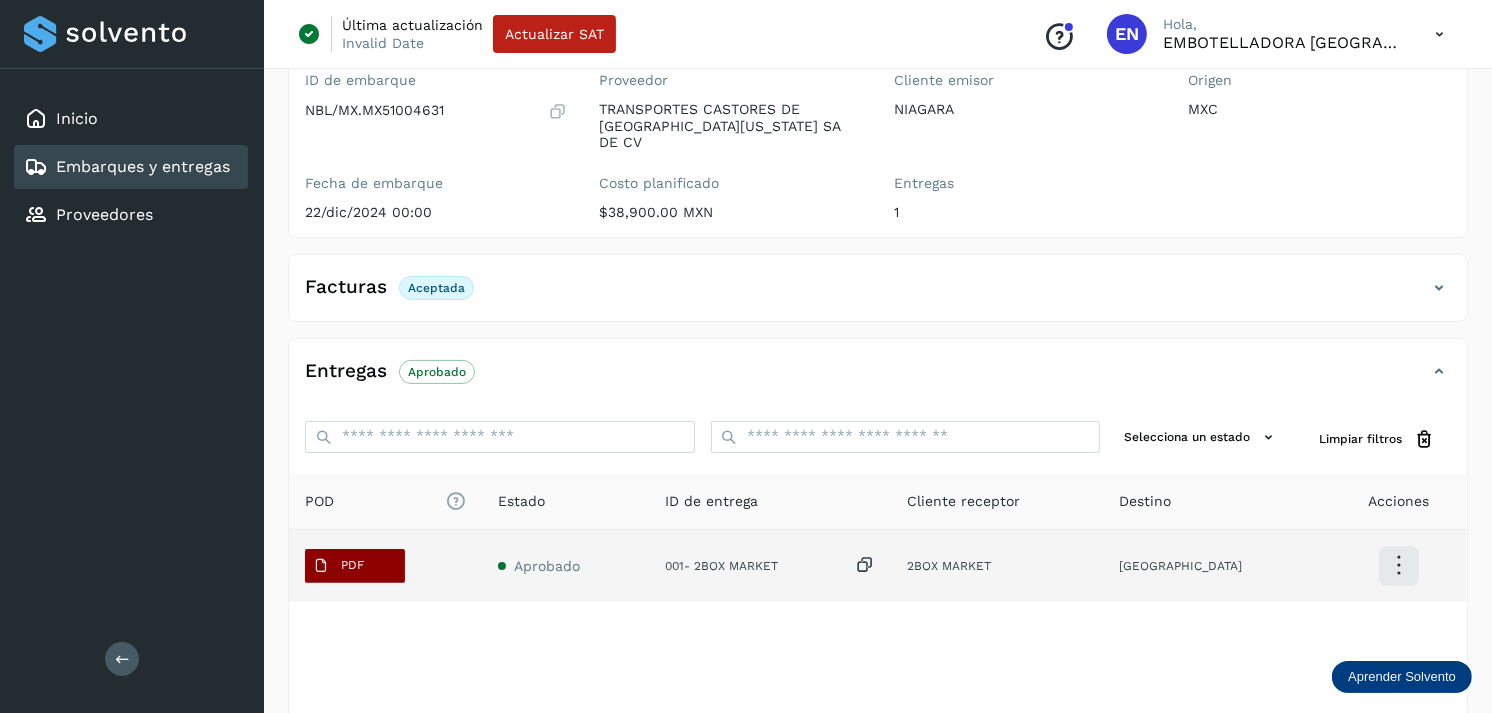 click on "PDF" at bounding box center [352, 565] 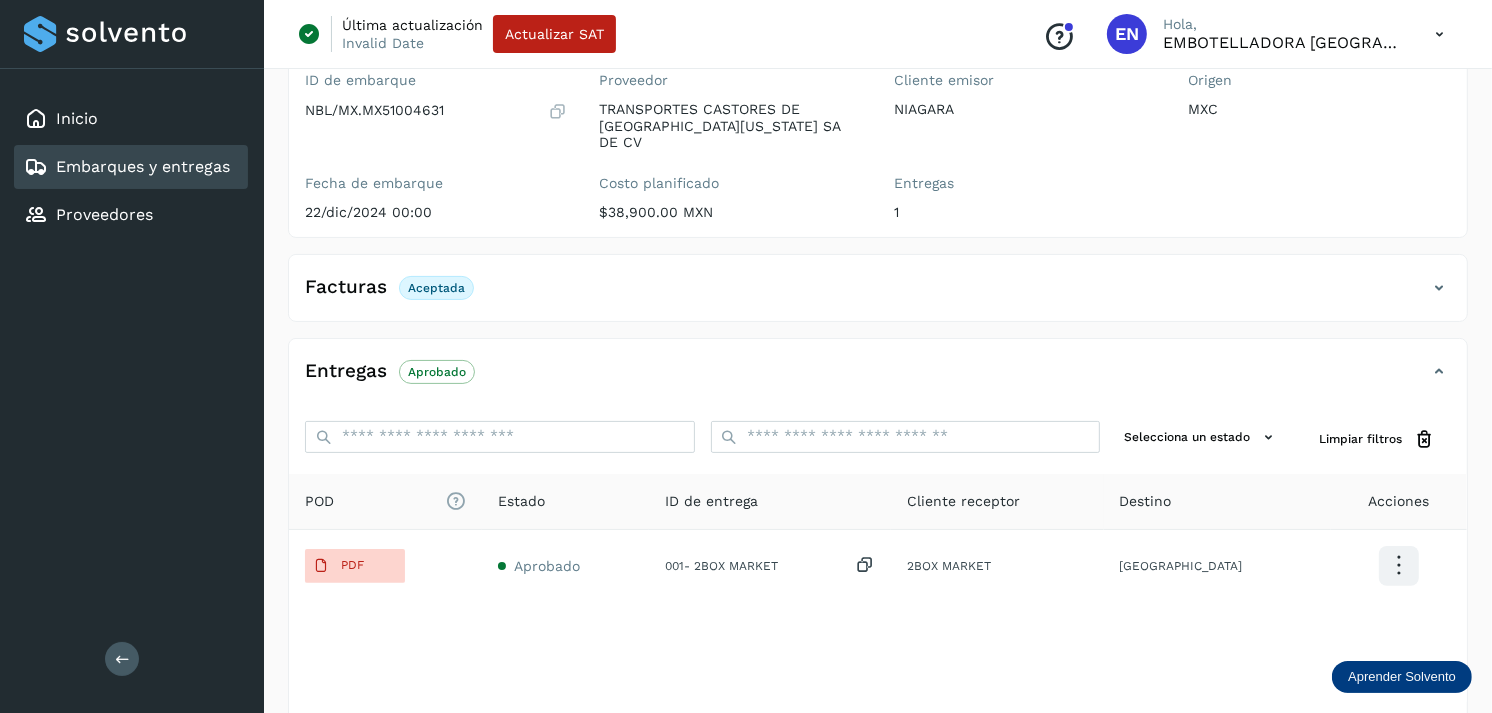 click on "Embarques y entregas" at bounding box center [143, 166] 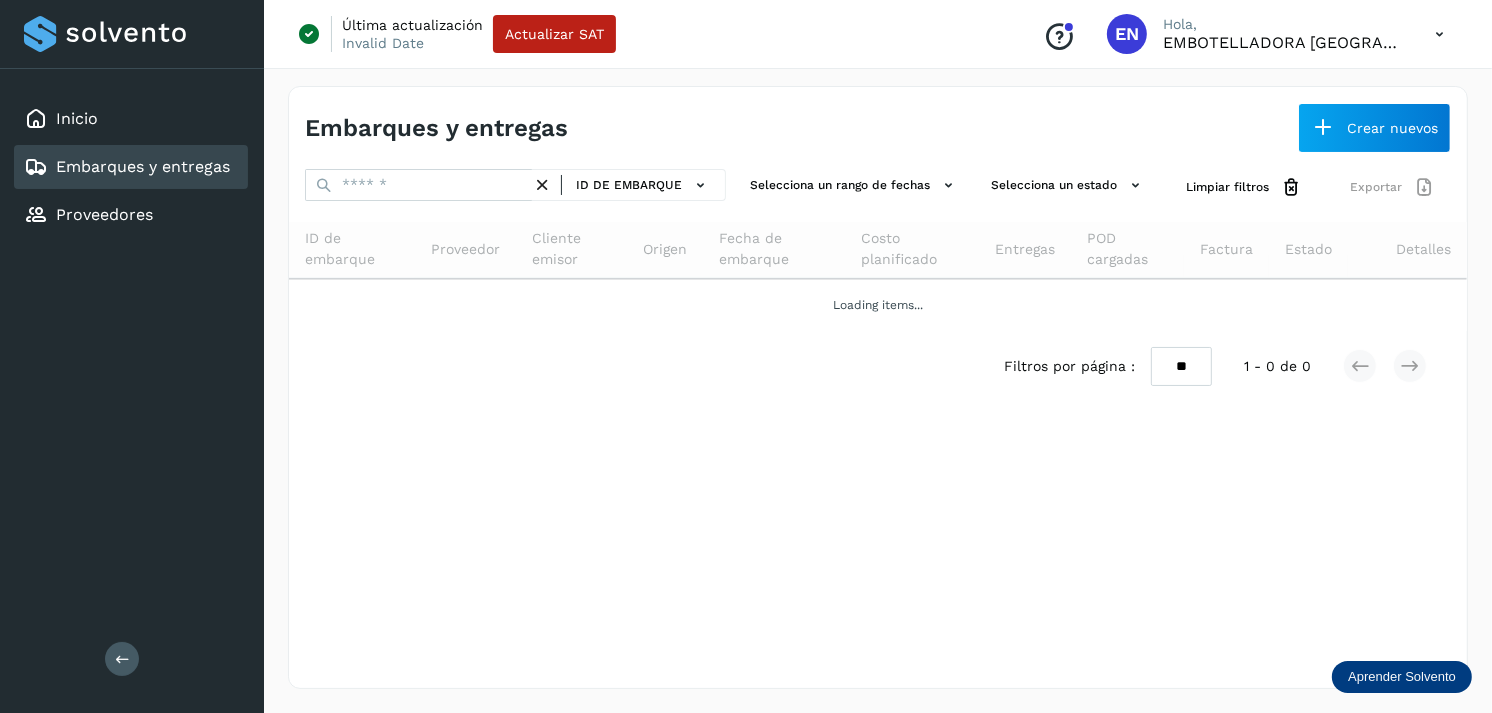 scroll, scrollTop: 0, scrollLeft: 0, axis: both 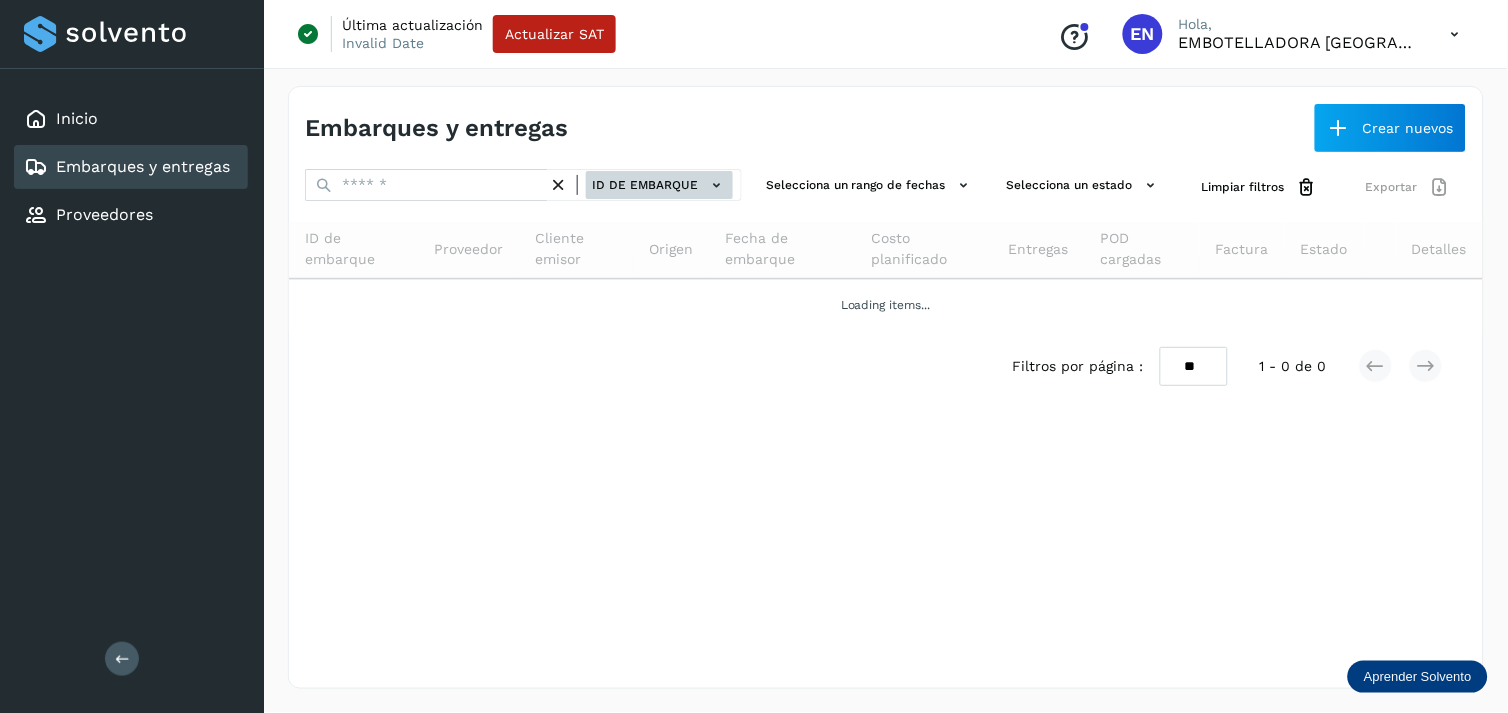 click on "ID de embarque" at bounding box center [659, 185] 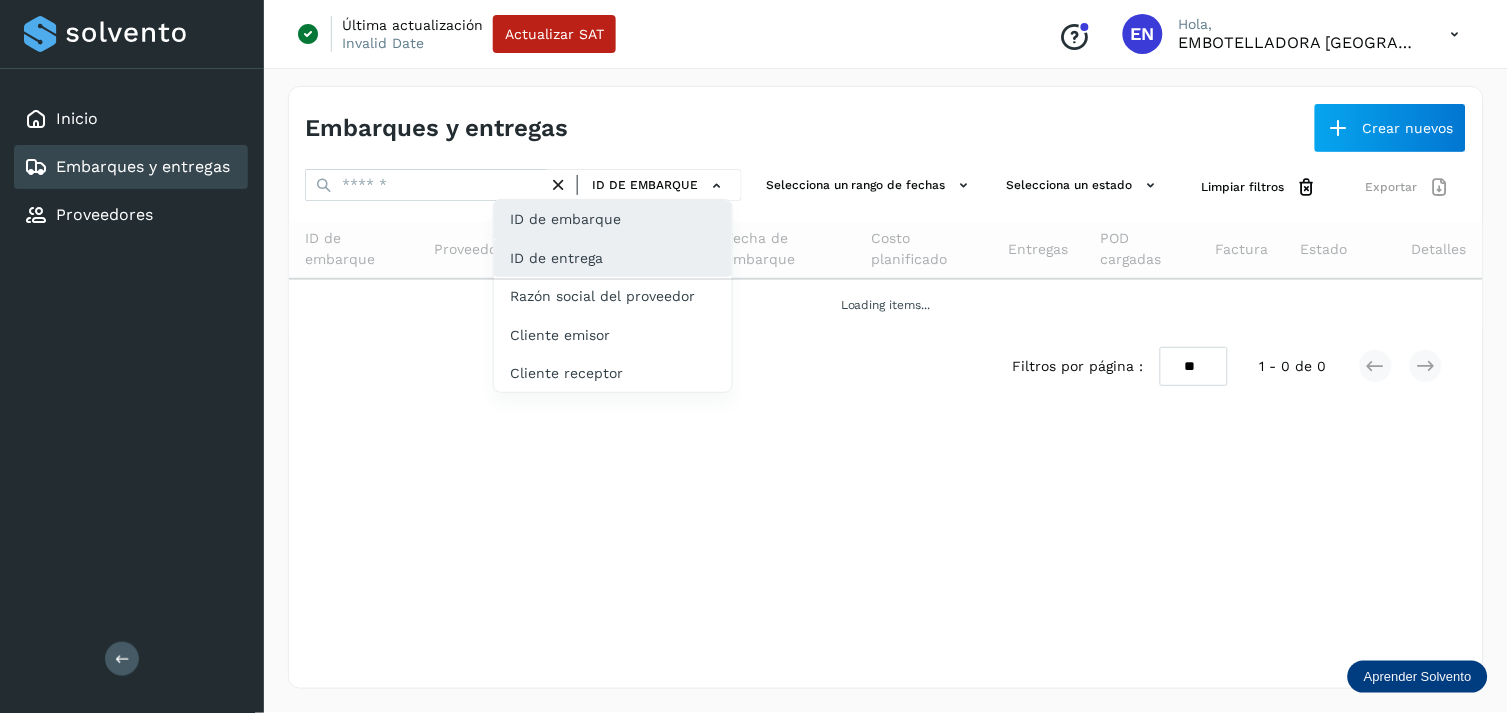 click on "ID de entrega" 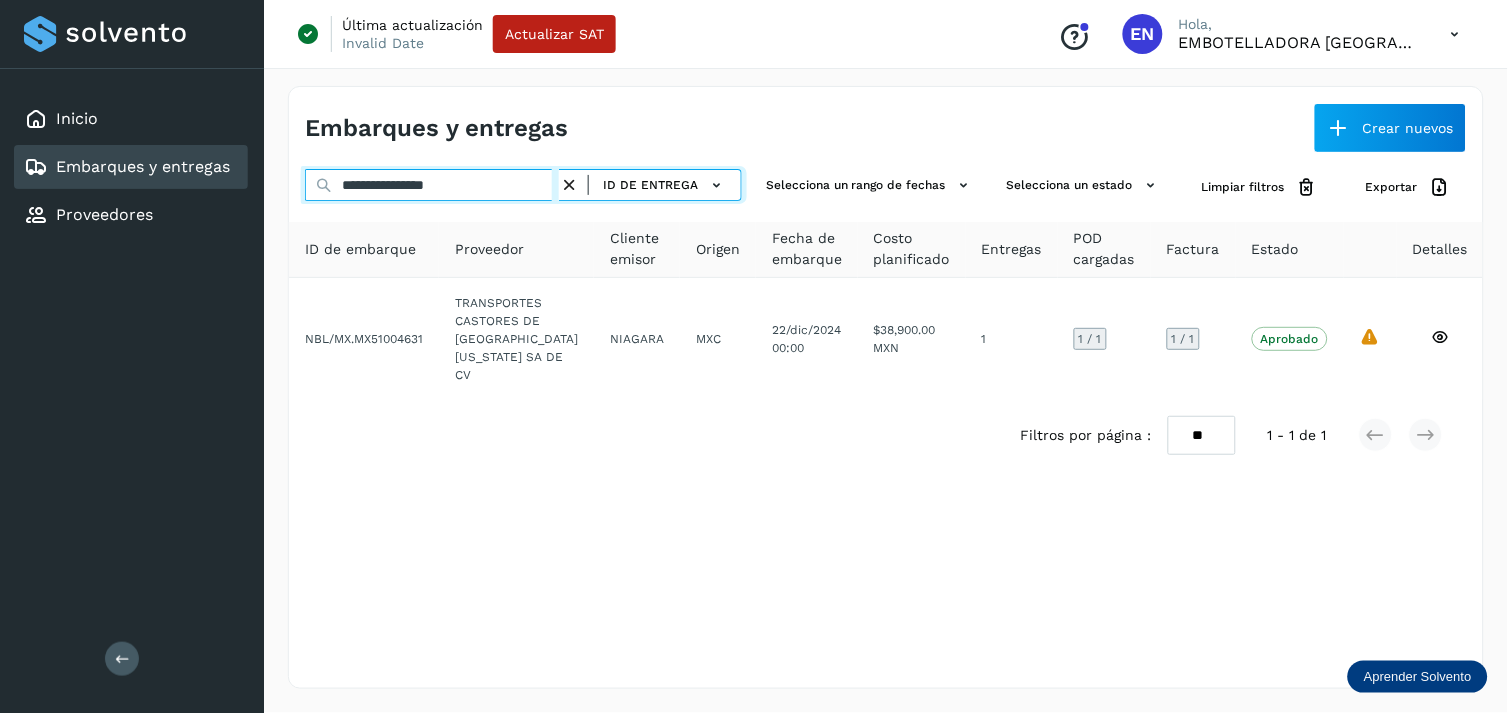 click on "**********" at bounding box center [432, 185] 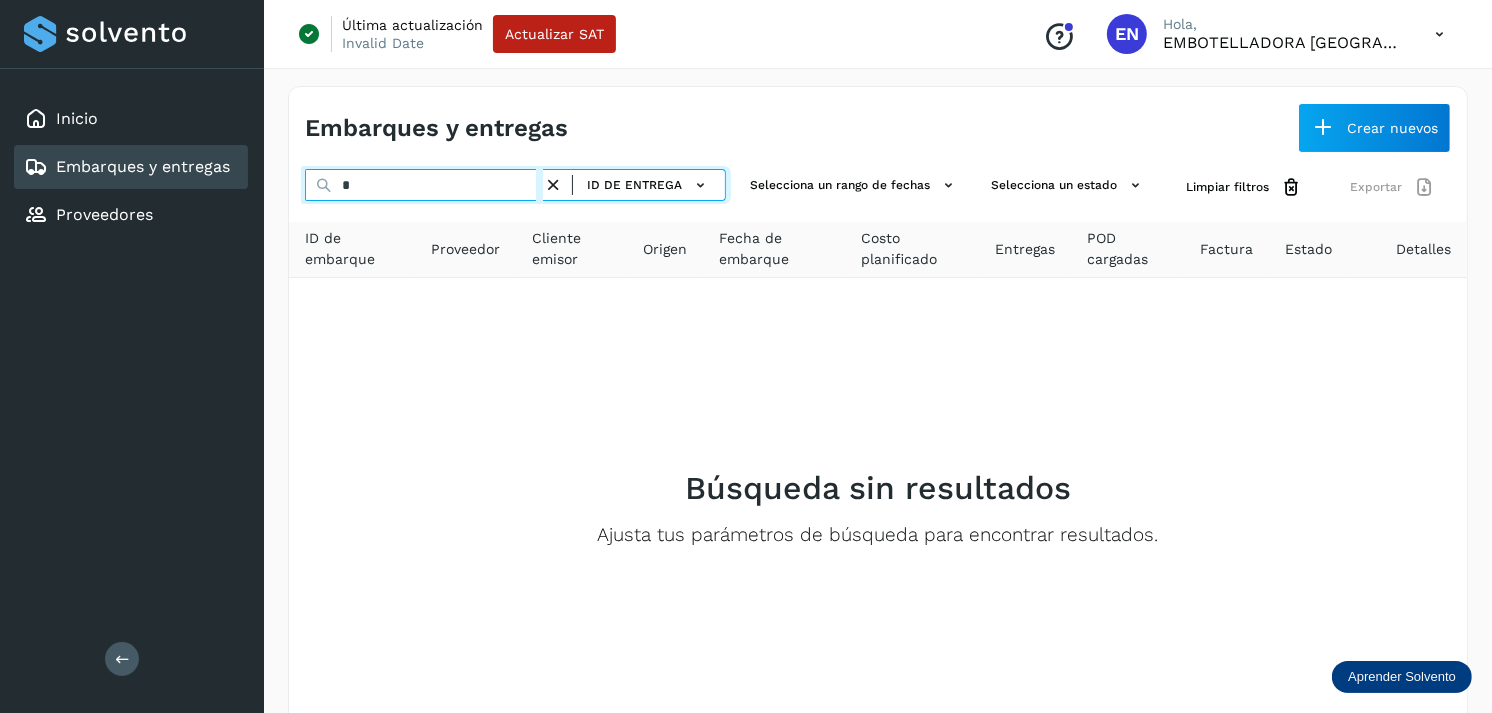 type on "*" 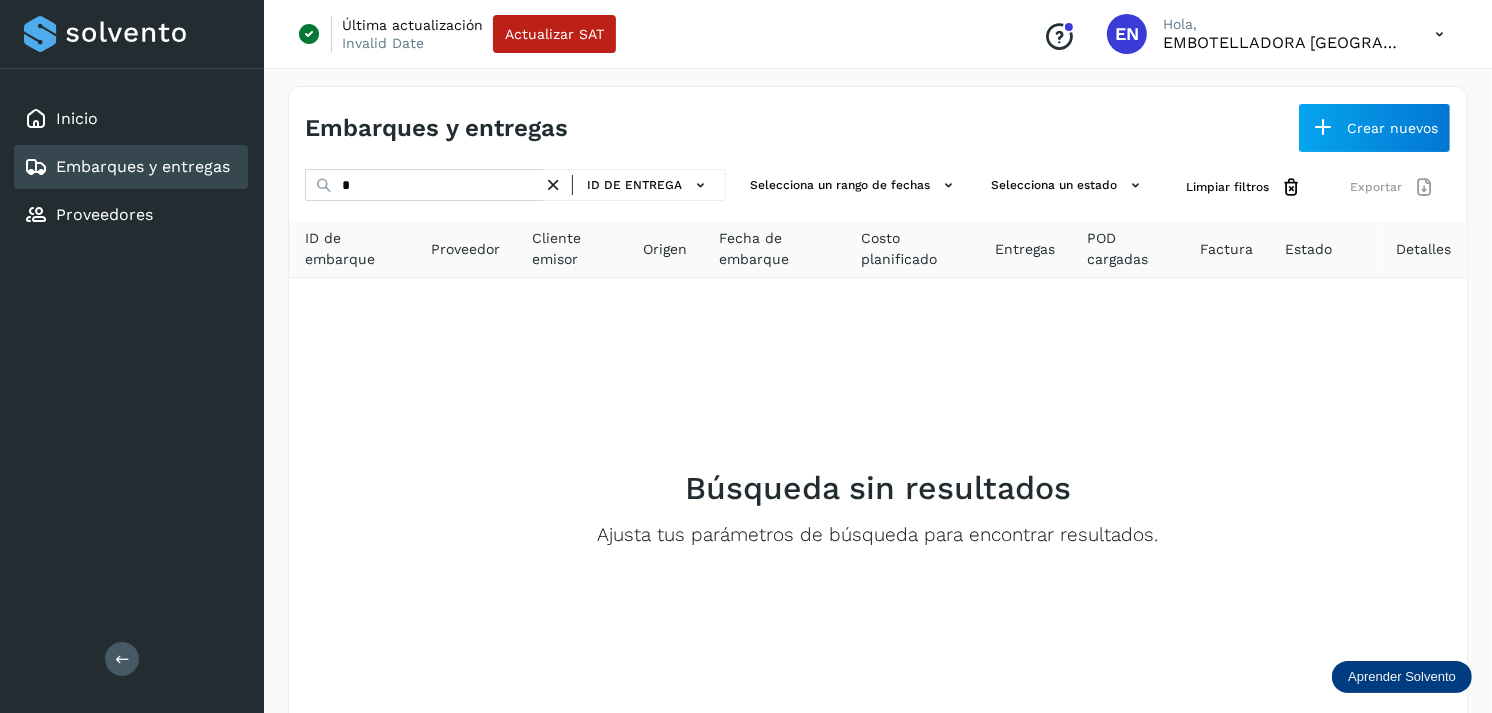 click on "Embarques y entregas Crear nuevos" at bounding box center [878, 120] 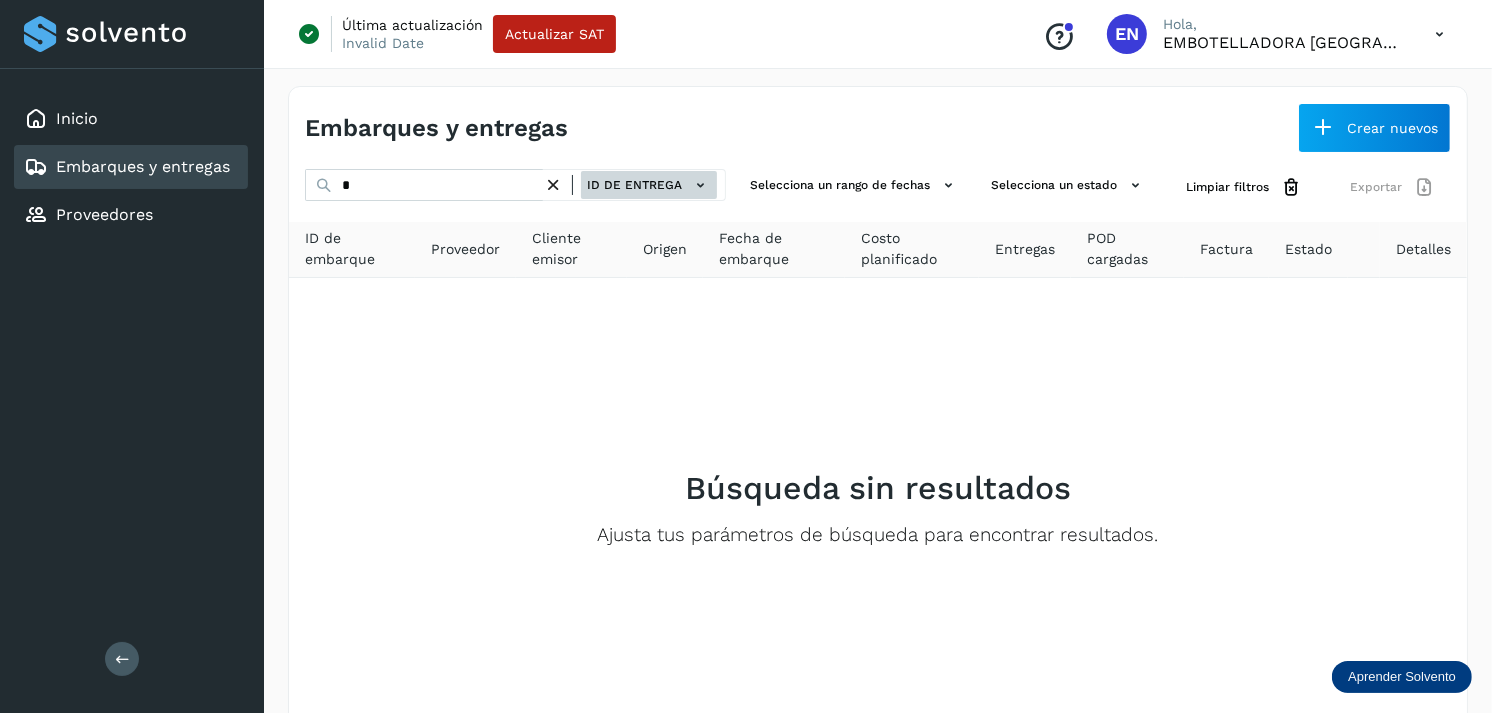 click on "ID de entrega" 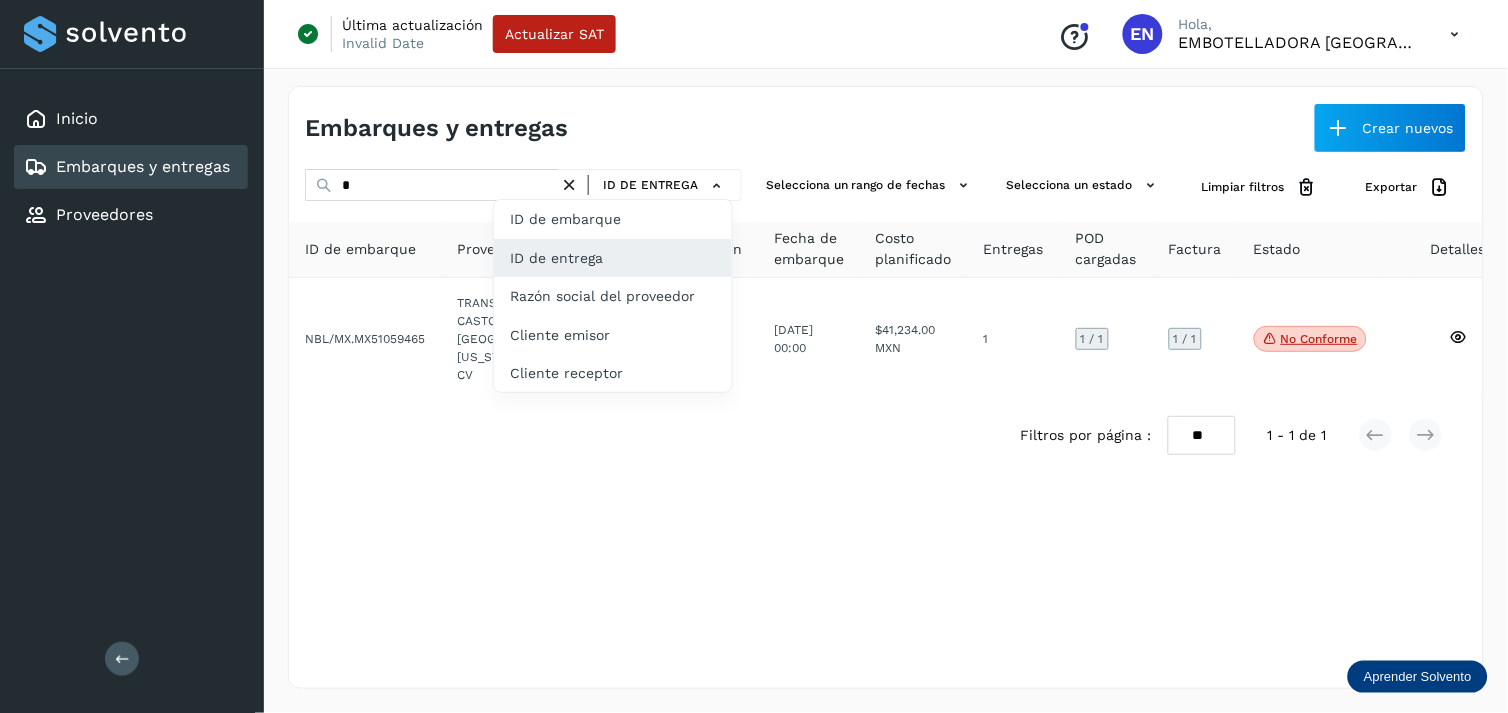click at bounding box center [754, 356] 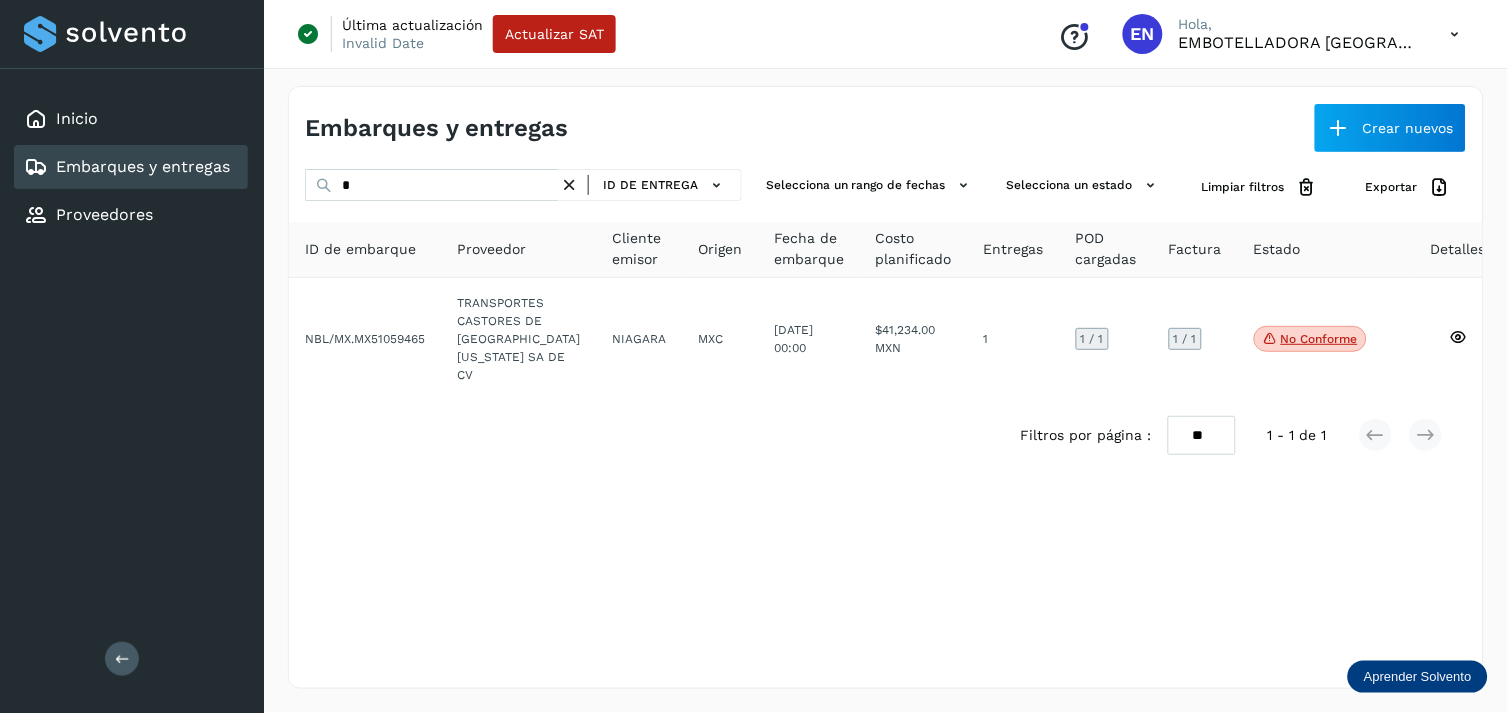 click on "$41,234.00 MXN" 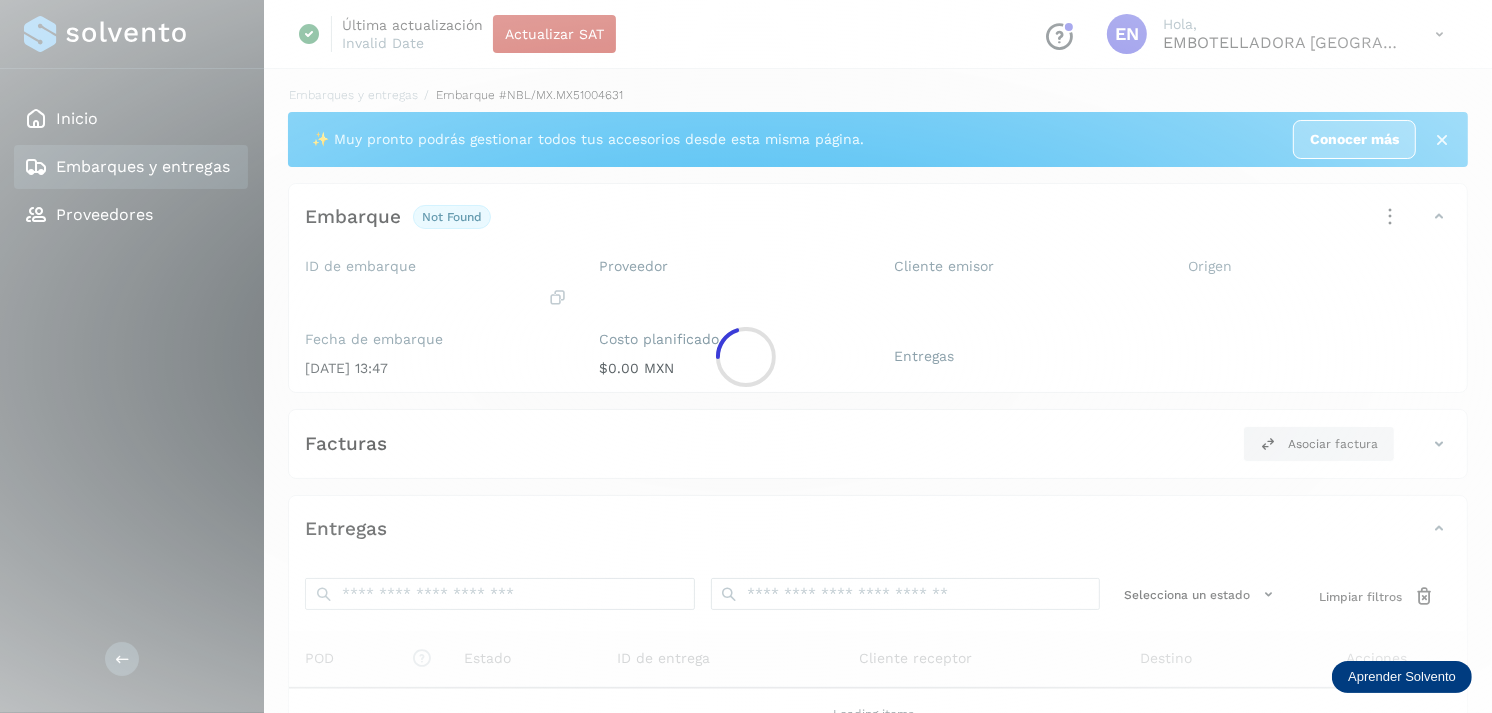 click 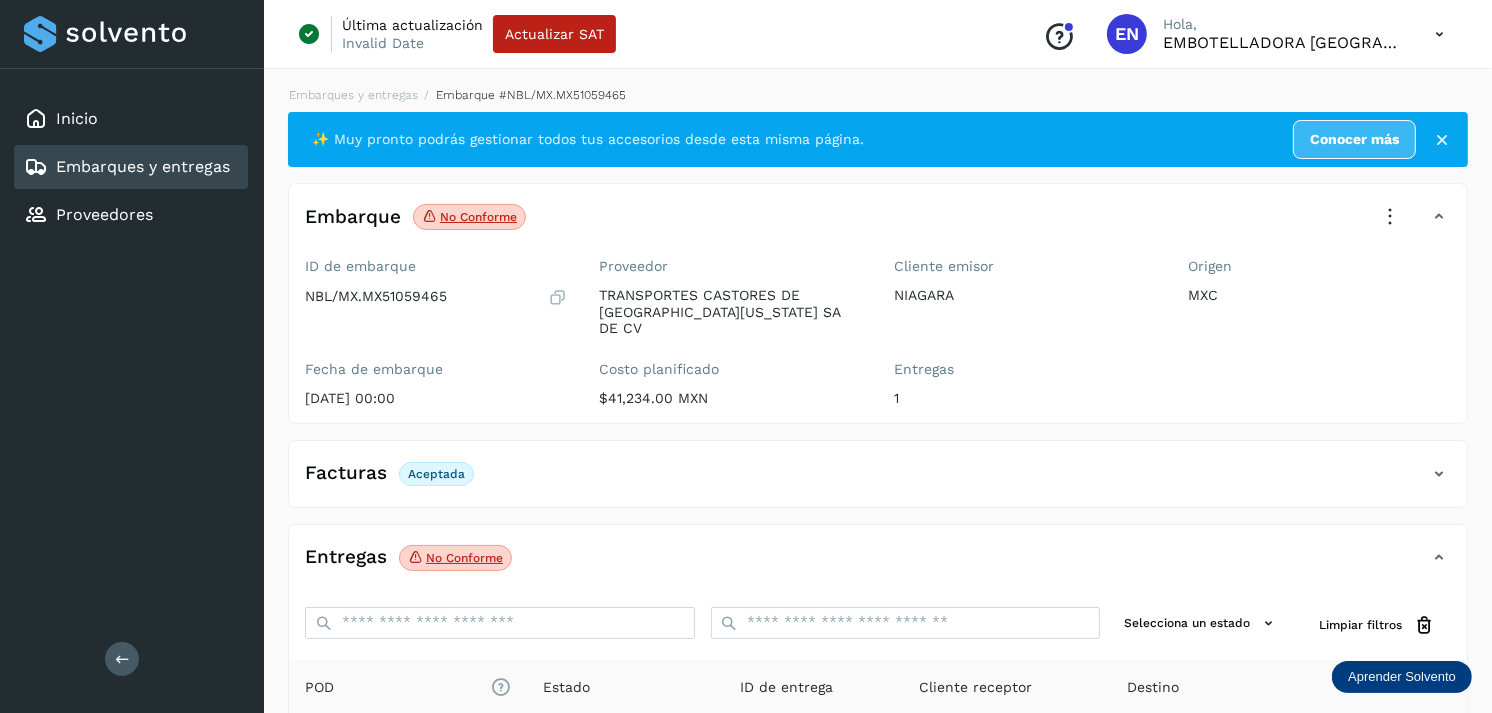 scroll, scrollTop: 254, scrollLeft: 0, axis: vertical 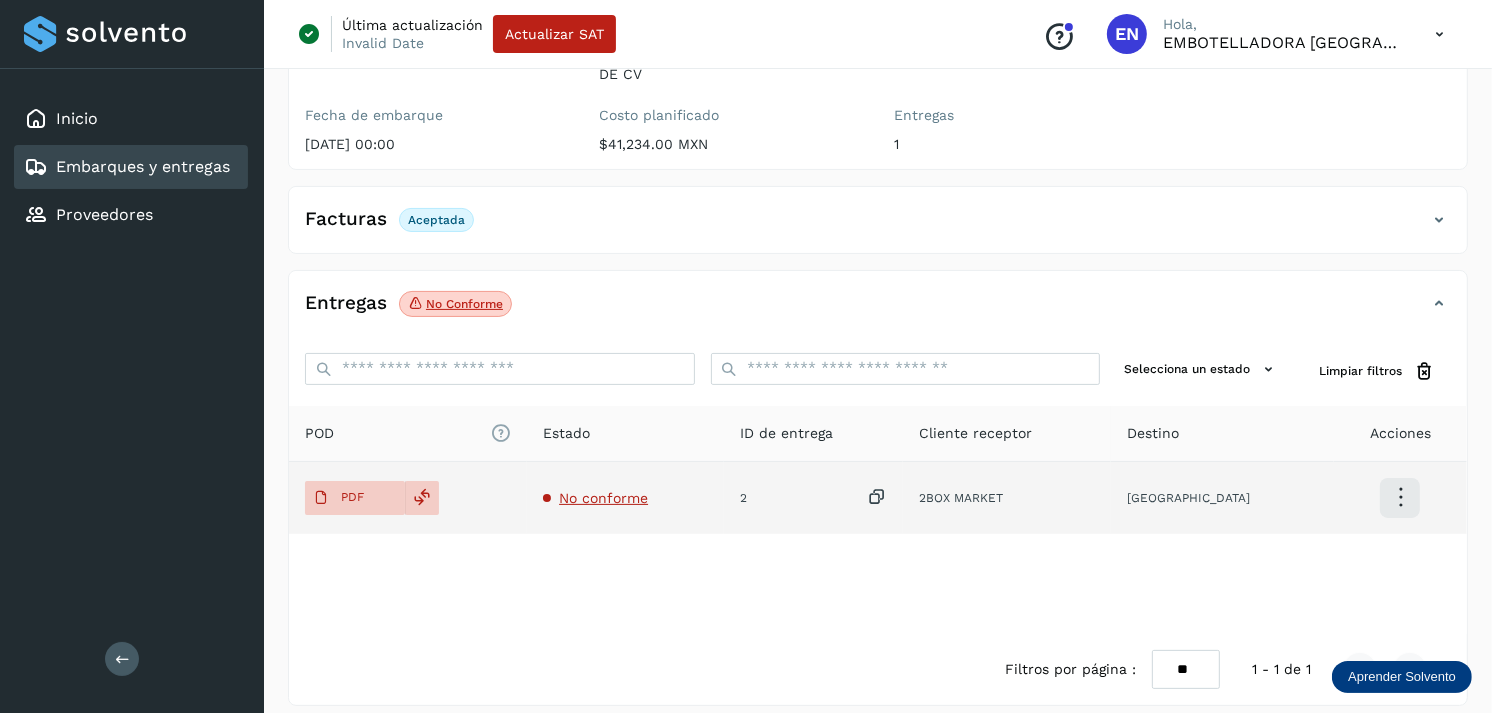 click on "No conforme" at bounding box center [603, 498] 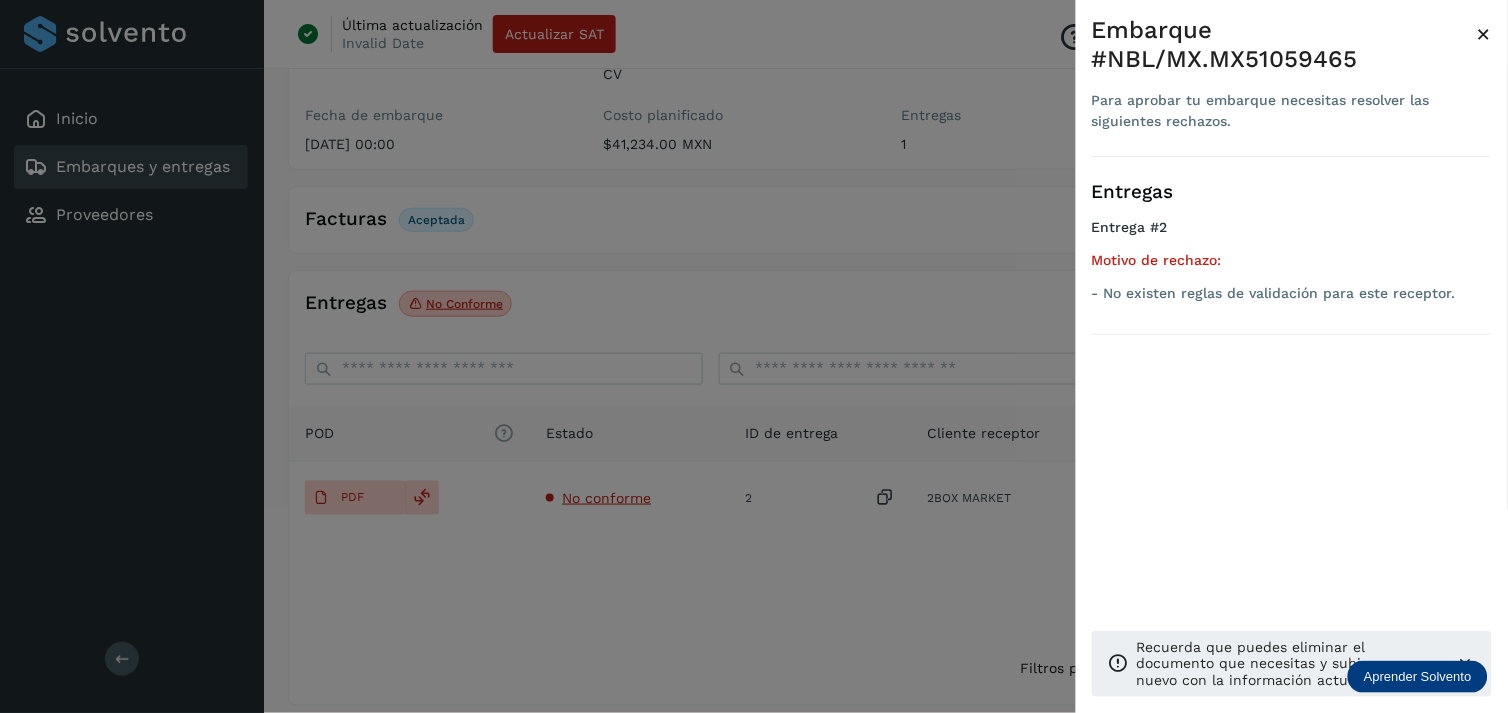 click at bounding box center [754, 356] 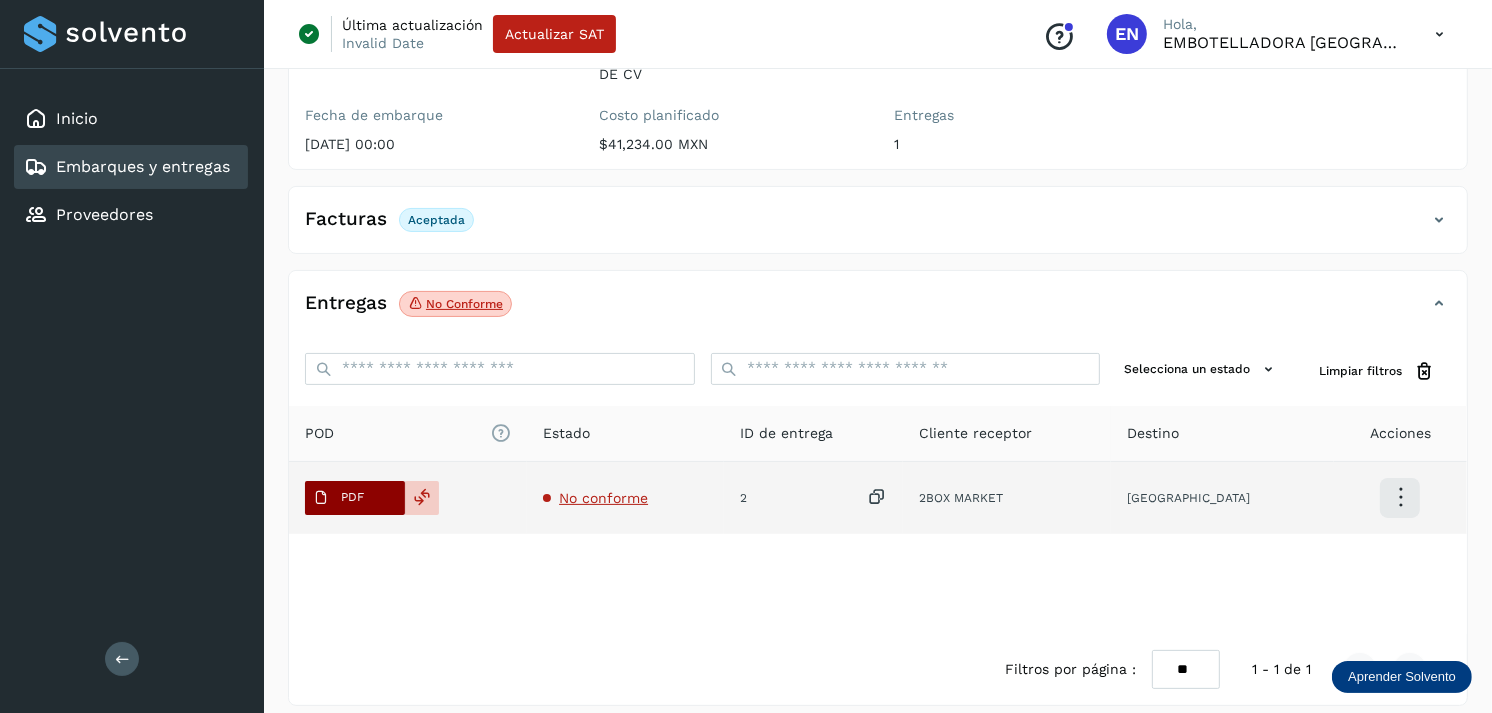 click on "PDF" at bounding box center [338, 498] 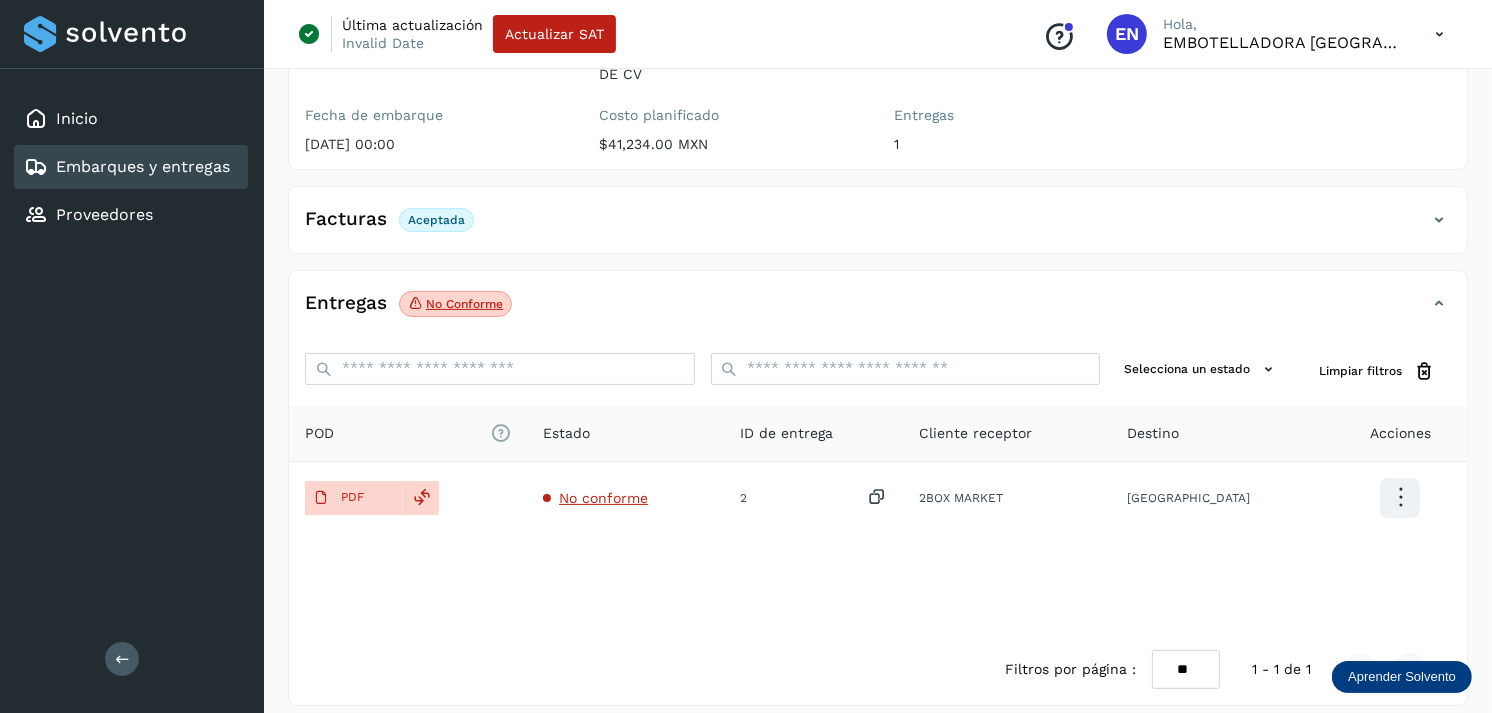 type 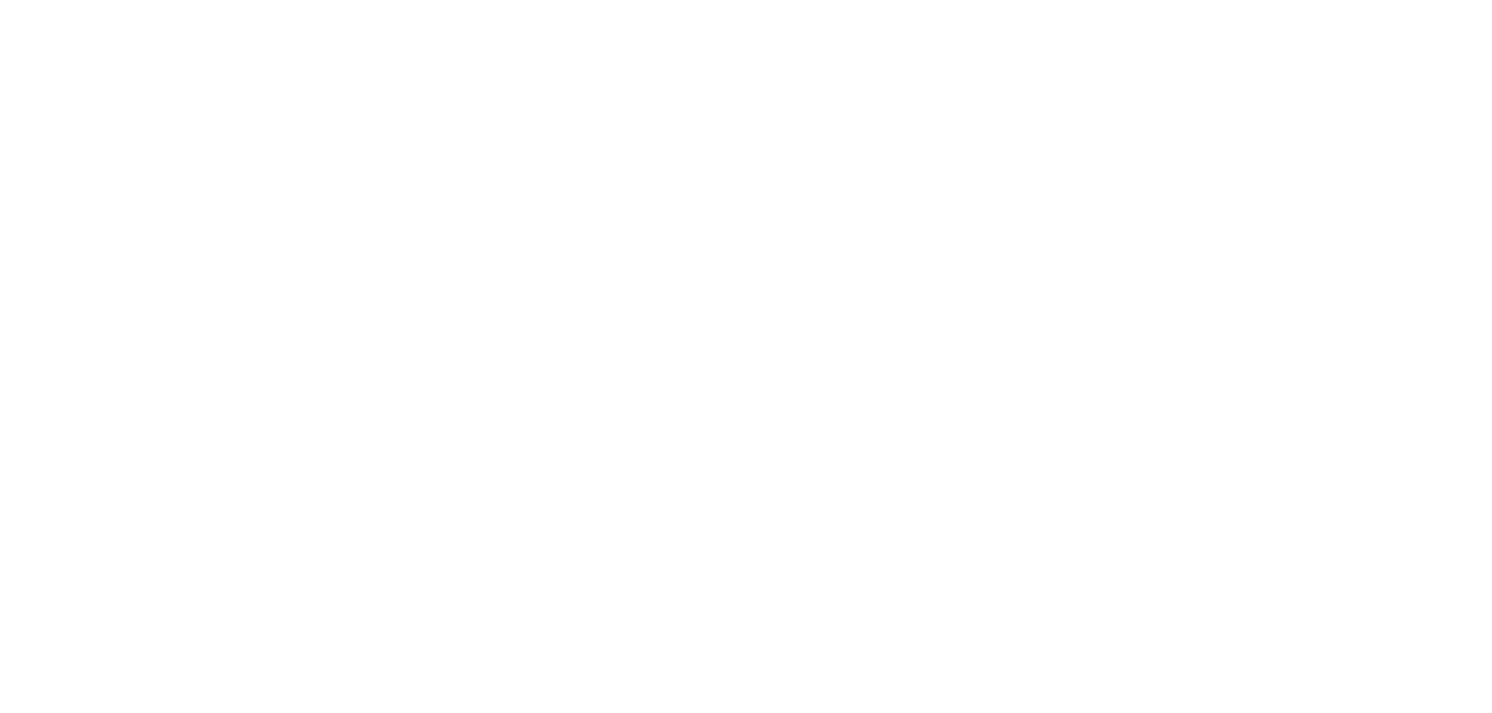 scroll, scrollTop: 0, scrollLeft: 0, axis: both 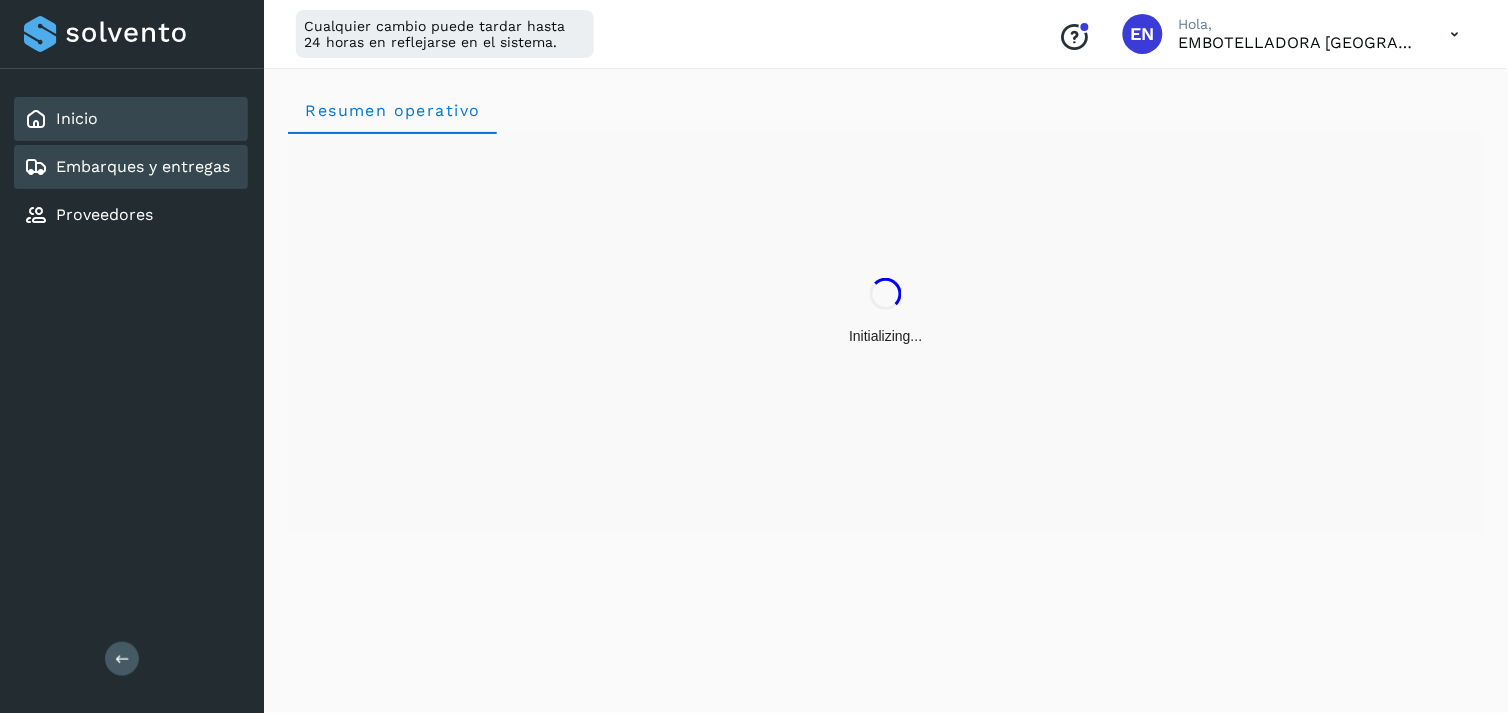 click on "Embarques y entregas" 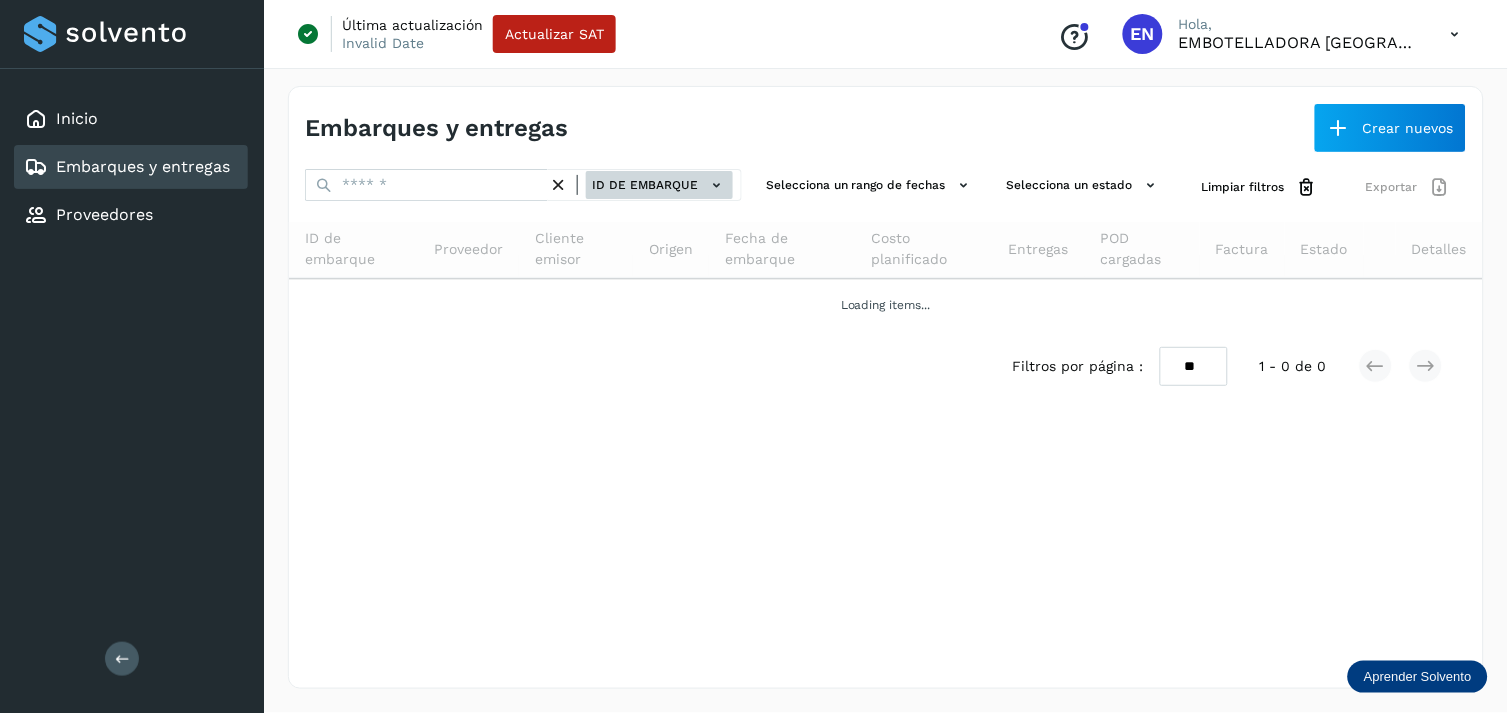 click on "ID de embarque" 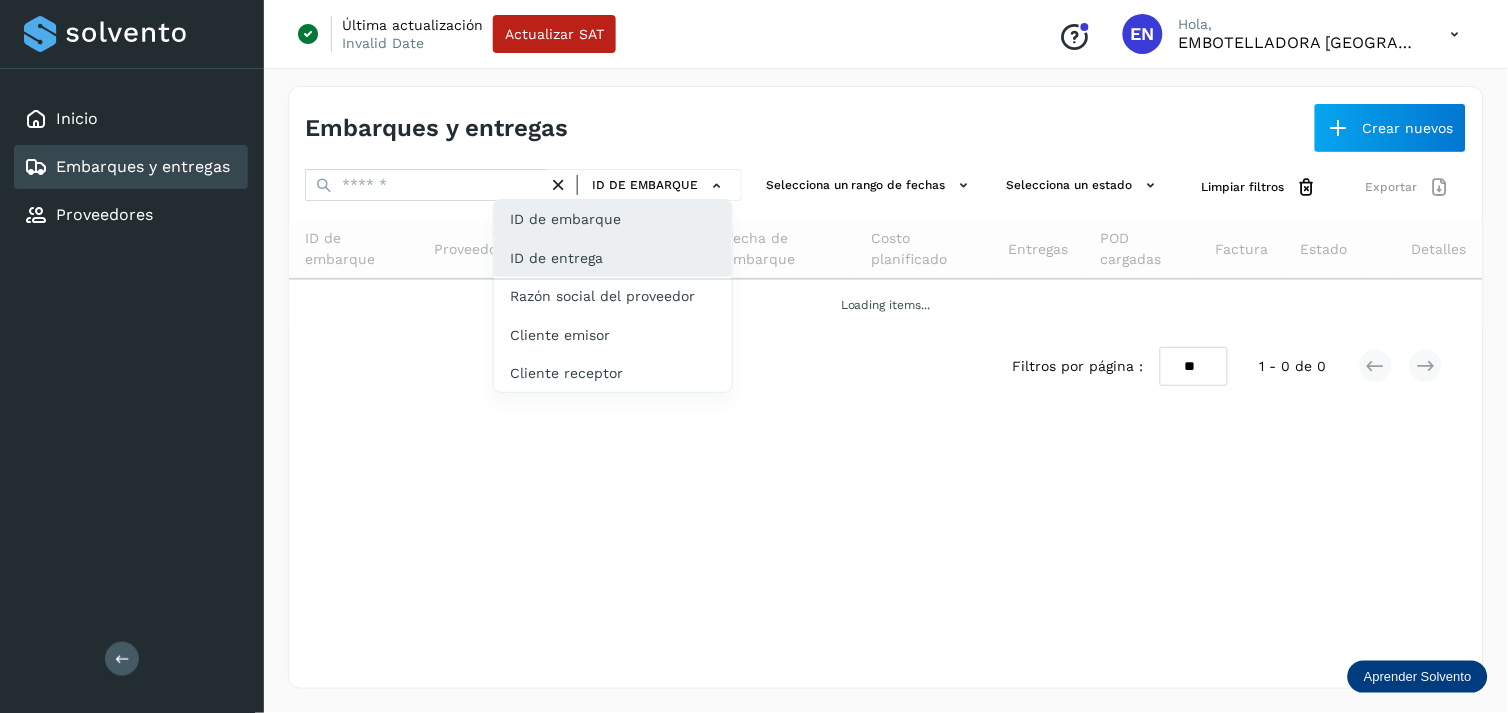click on "ID de entrega" 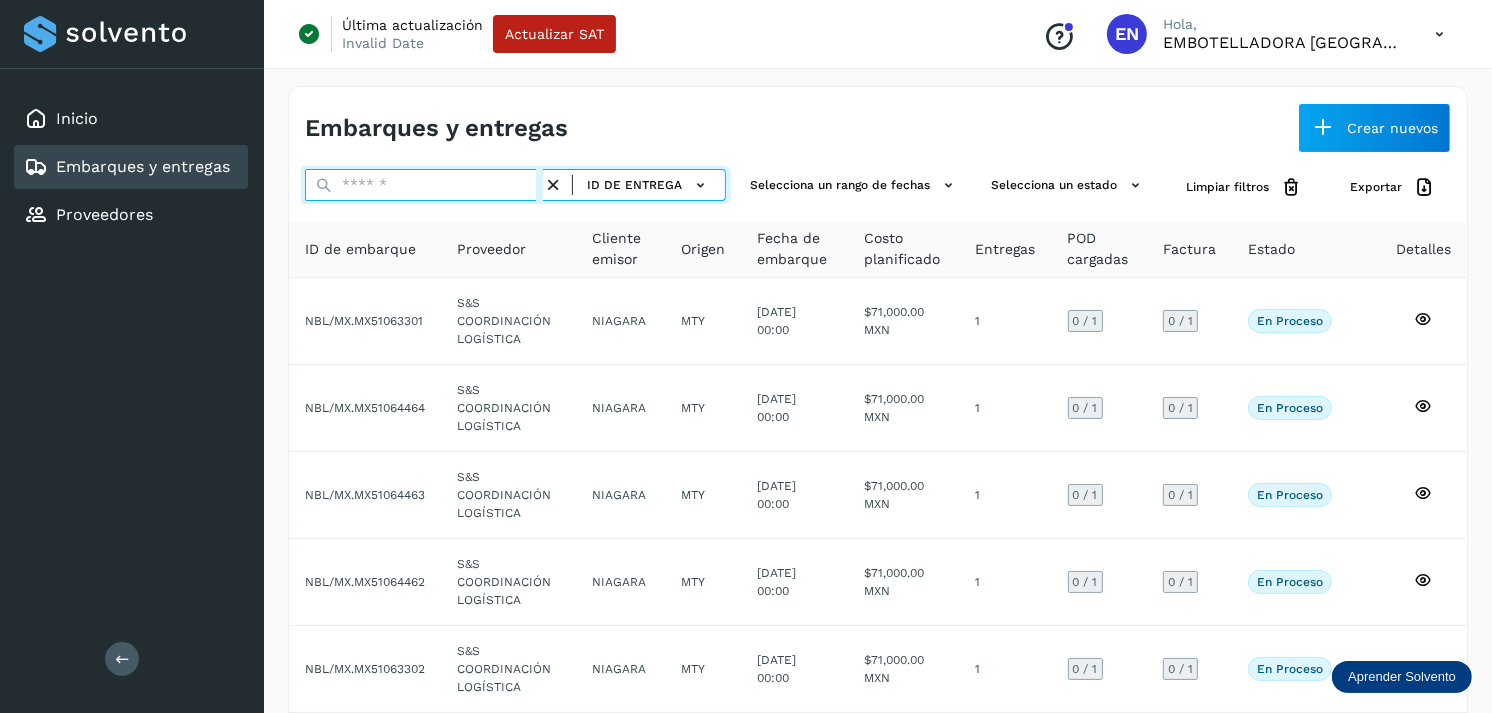 click at bounding box center (424, 185) 